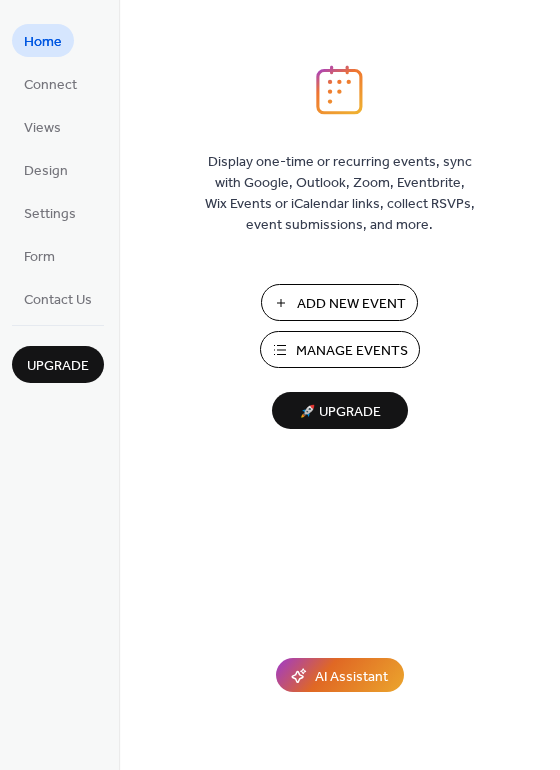 scroll, scrollTop: 0, scrollLeft: 0, axis: both 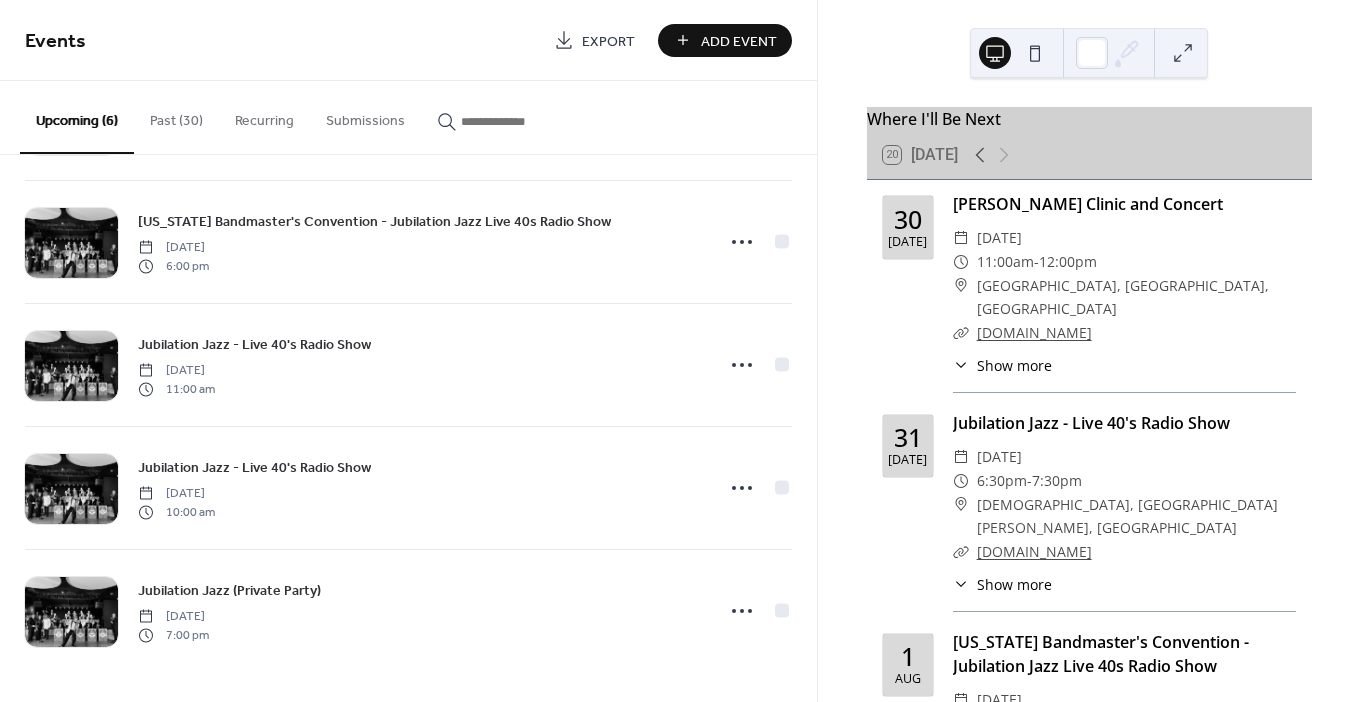 click on "Add Event" at bounding box center (739, 41) 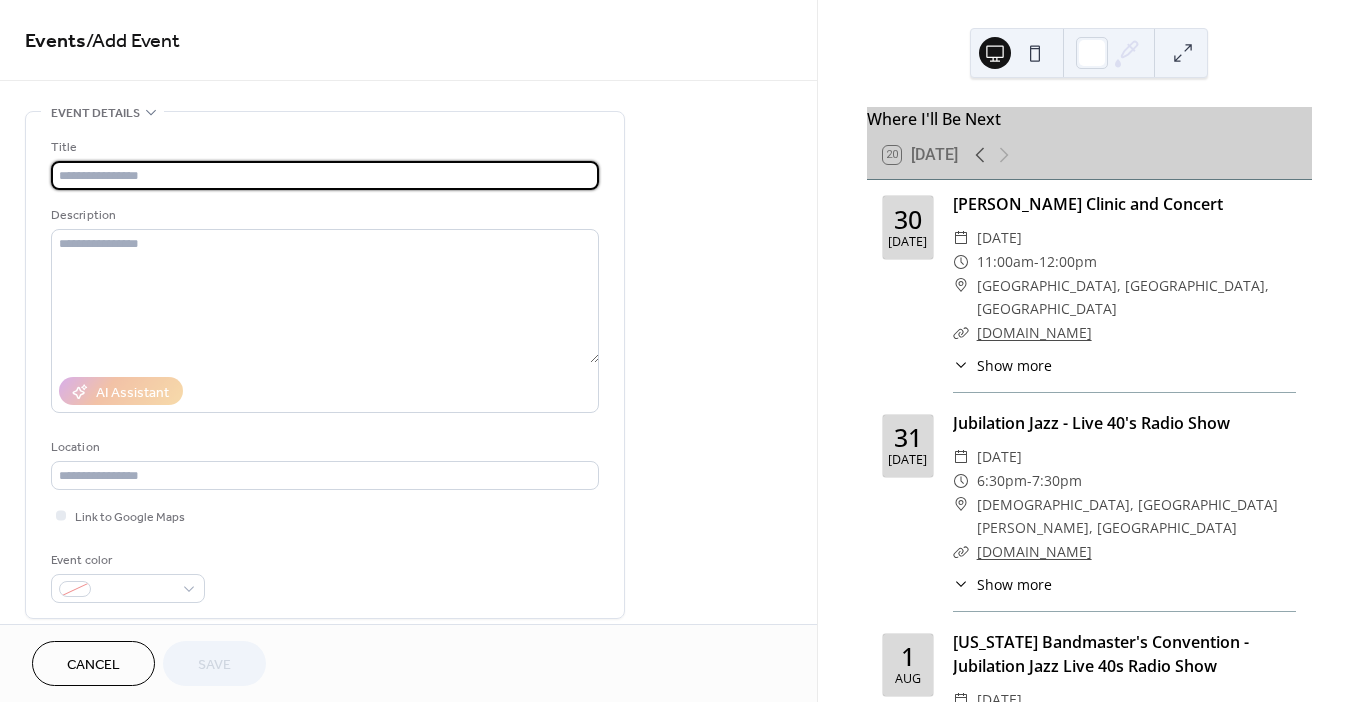 click at bounding box center [325, 175] 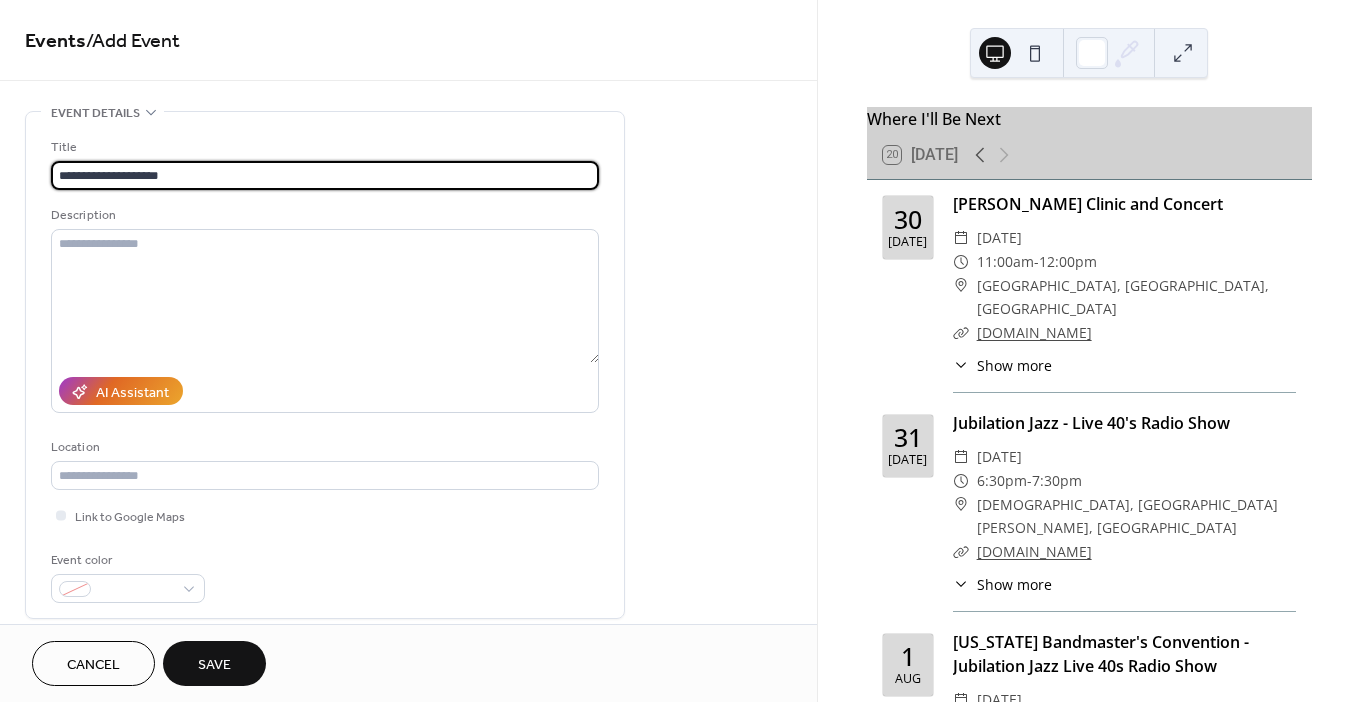 type on "**********" 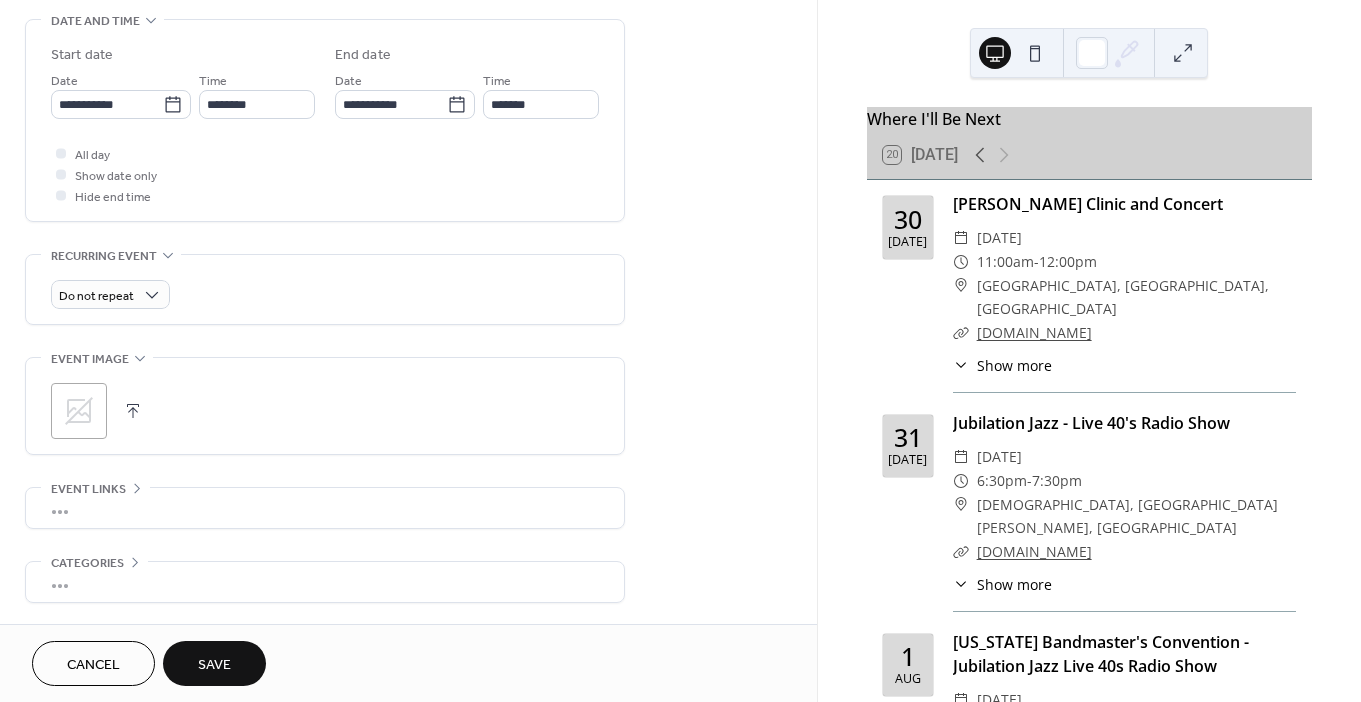 scroll, scrollTop: 498, scrollLeft: 0, axis: vertical 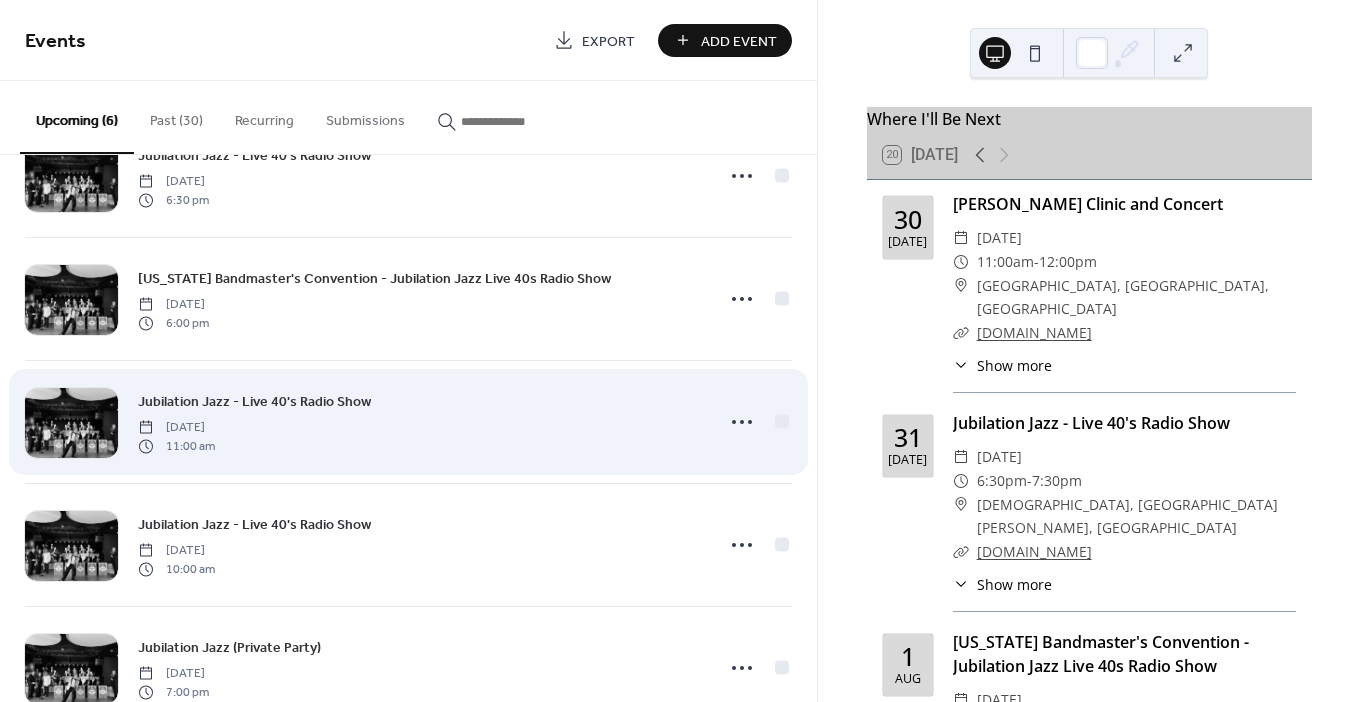 click on "Jubilation Jazz - Live 40's Radio Show Wednesday, October 1, 2025 11:00 am" at bounding box center [419, 422] 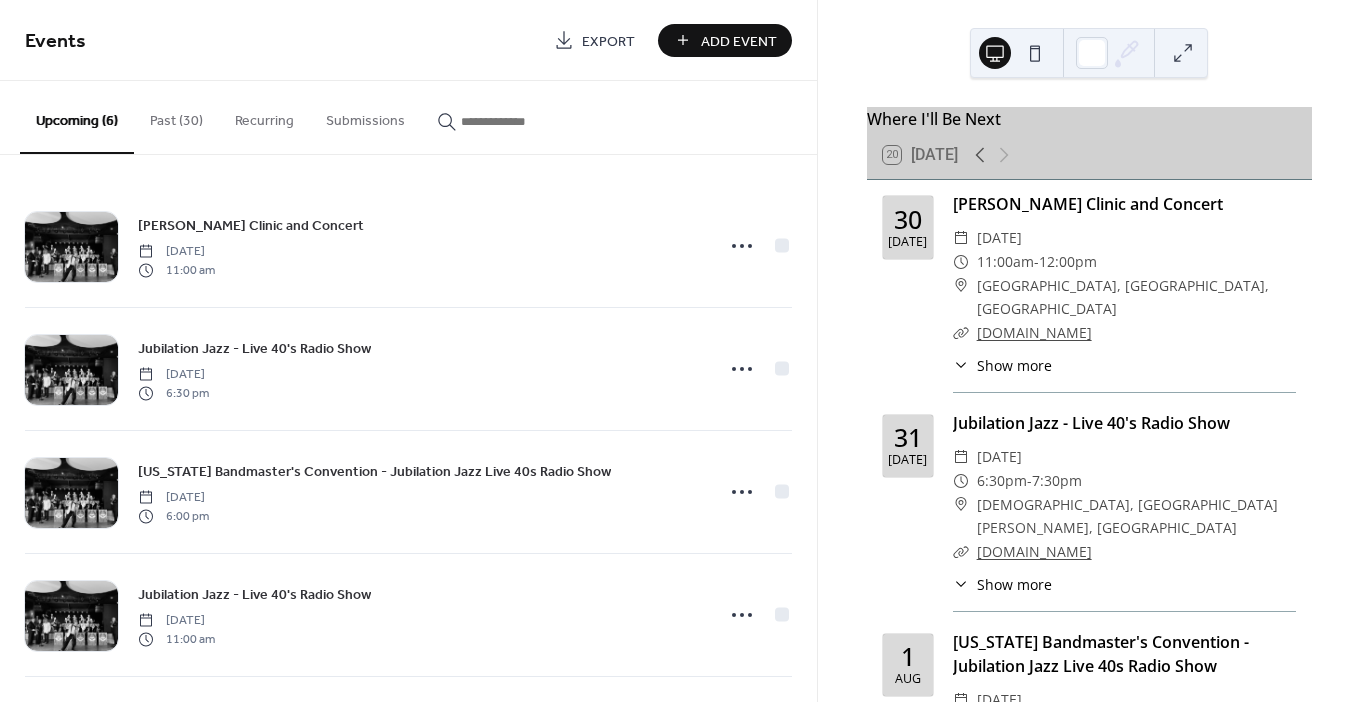 scroll, scrollTop: 0, scrollLeft: 0, axis: both 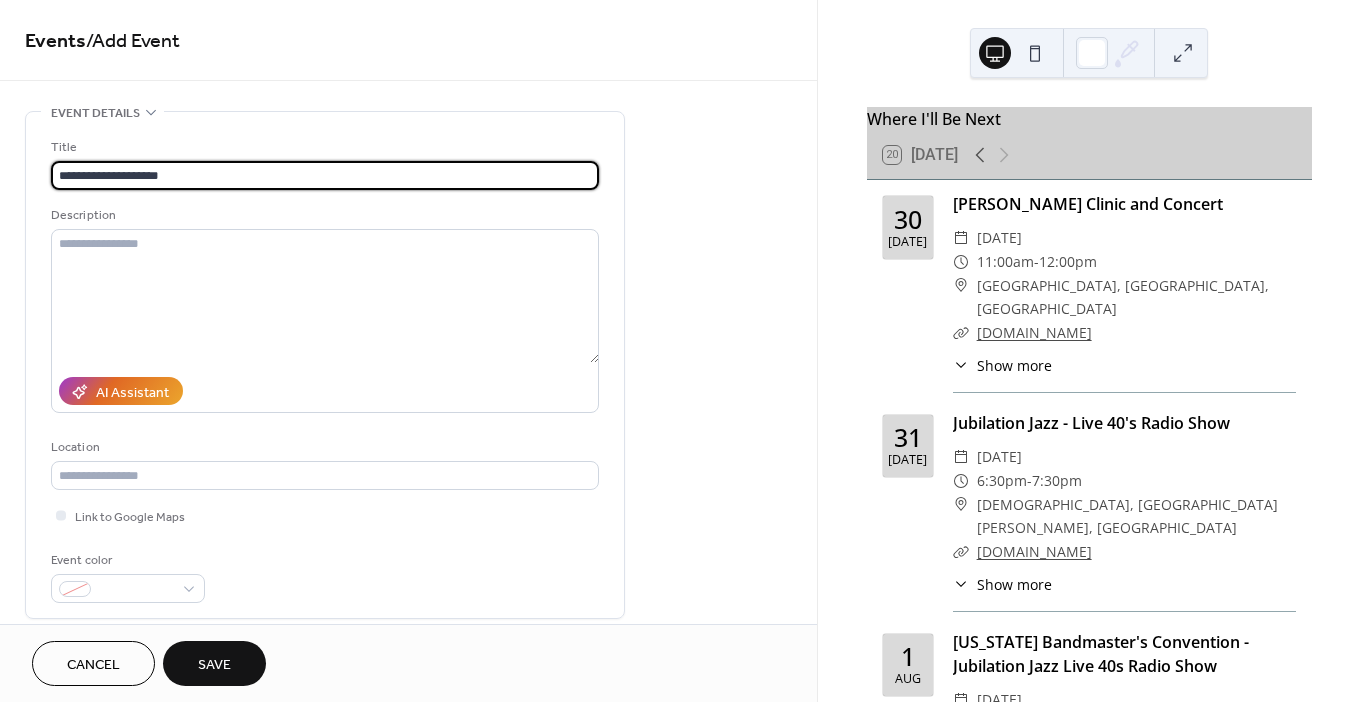 type on "**********" 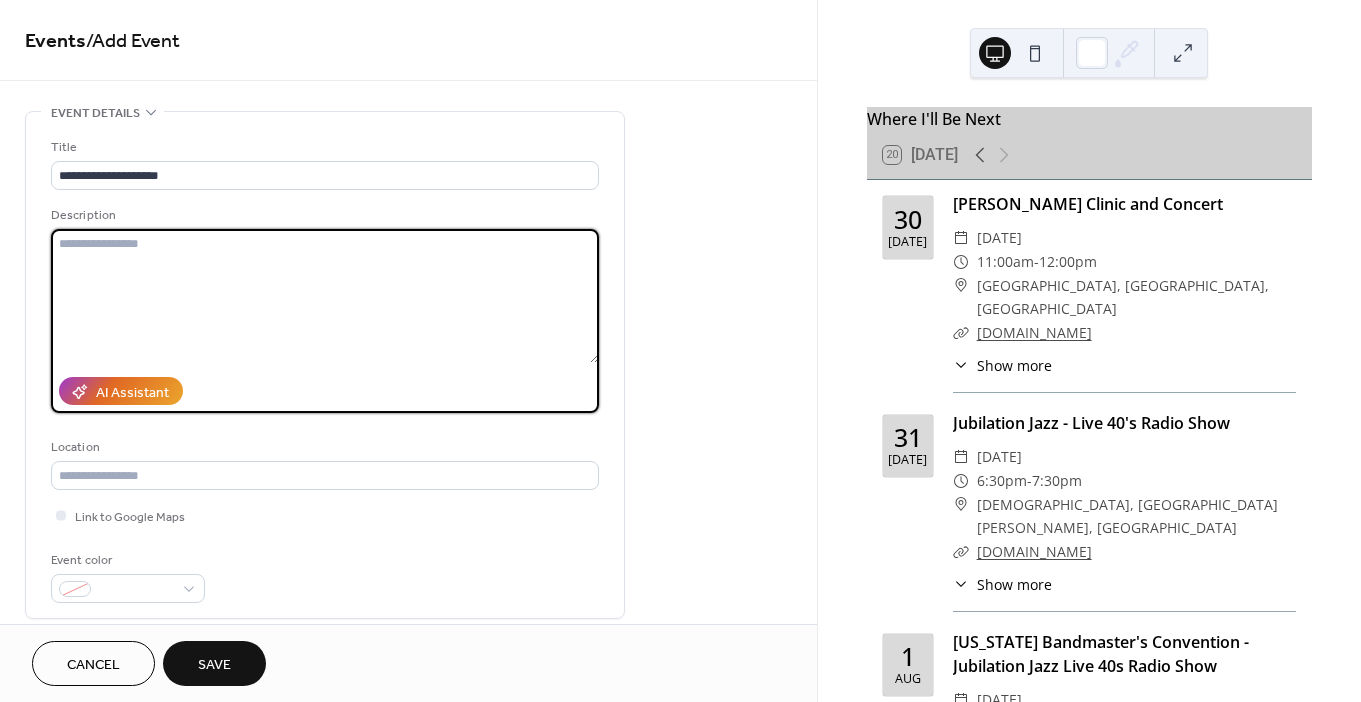 paste on "**********" 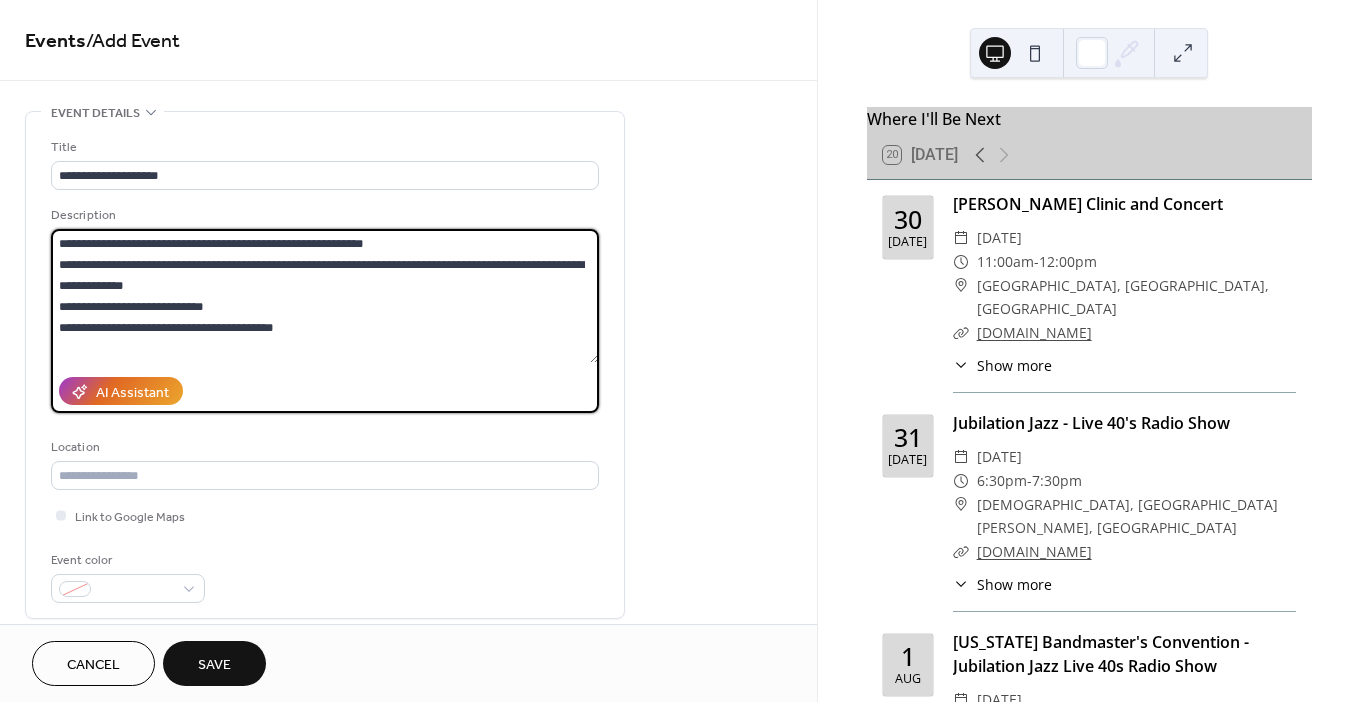 drag, startPoint x: 401, startPoint y: 241, endPoint x: -51, endPoint y: 205, distance: 453.43137 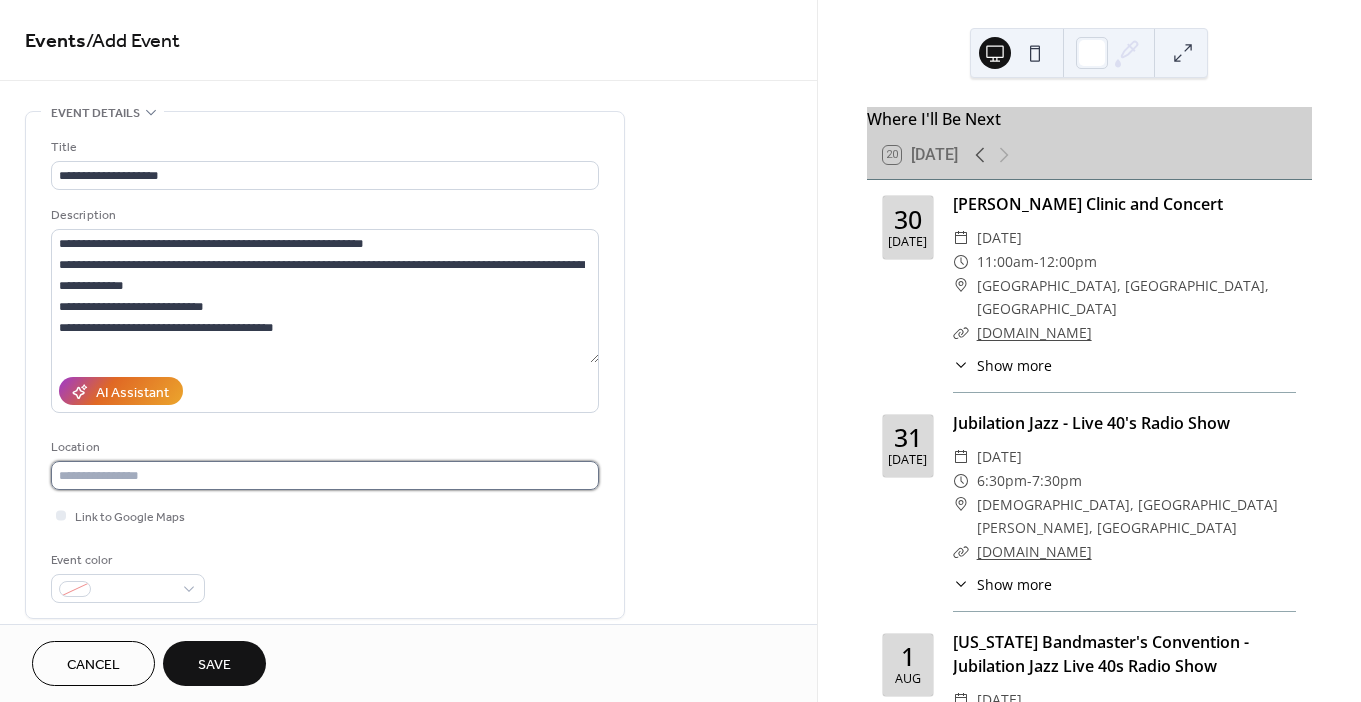 click at bounding box center [325, 475] 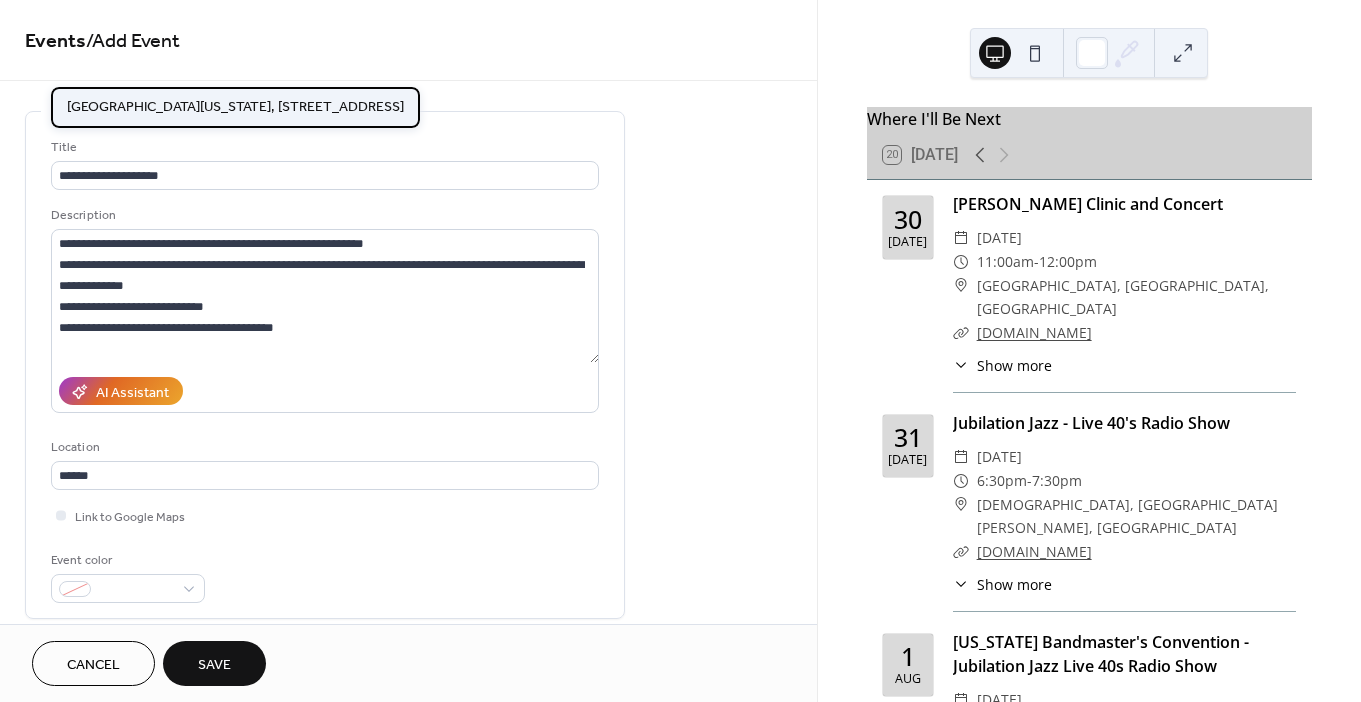 click on "[GEOGRAPHIC_DATA][US_STATE], [STREET_ADDRESS]" at bounding box center [235, 107] 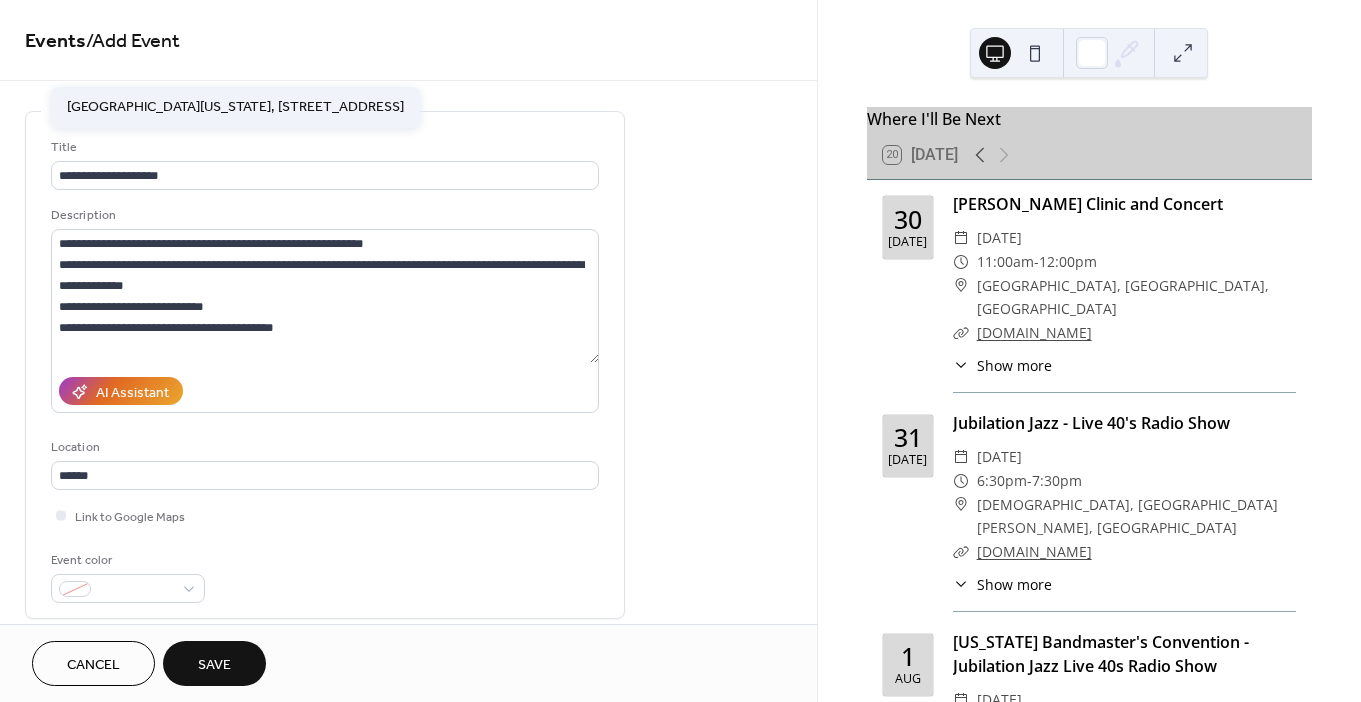 type on "**********" 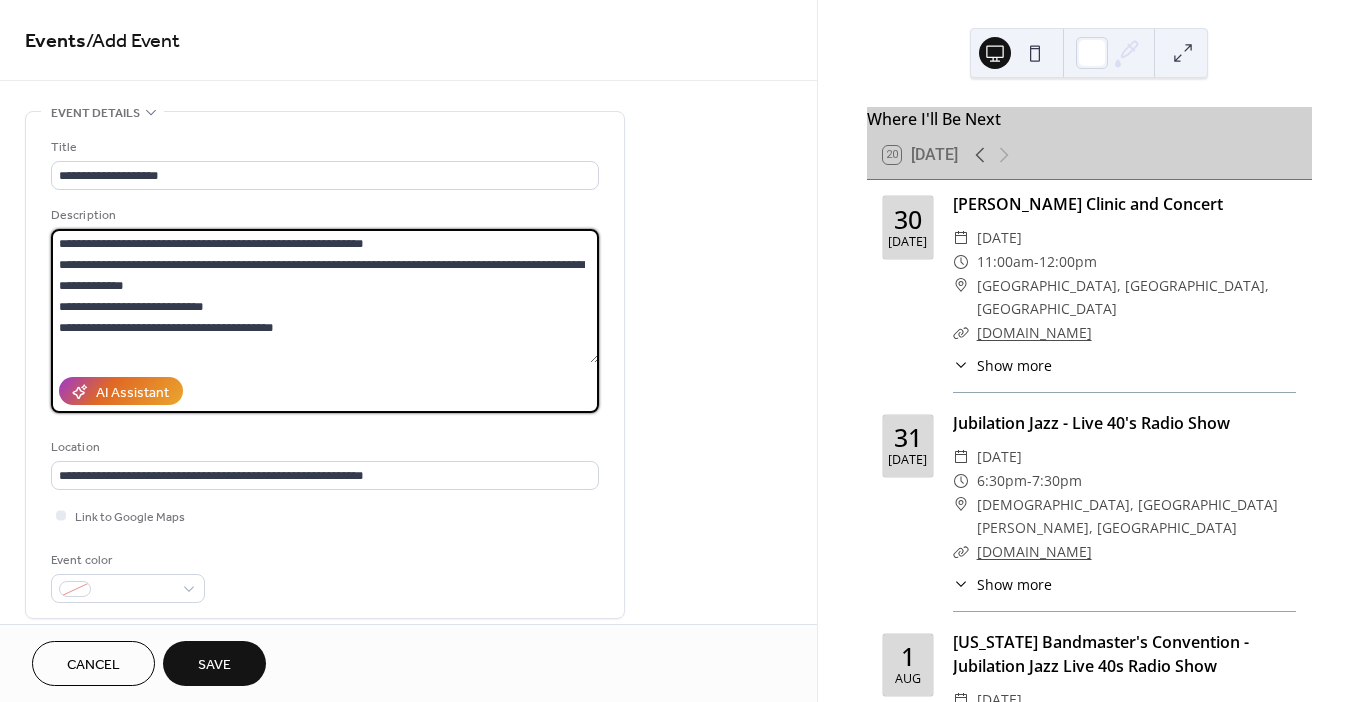 drag, startPoint x: 303, startPoint y: 325, endPoint x: 293, endPoint y: 286, distance: 40.261642 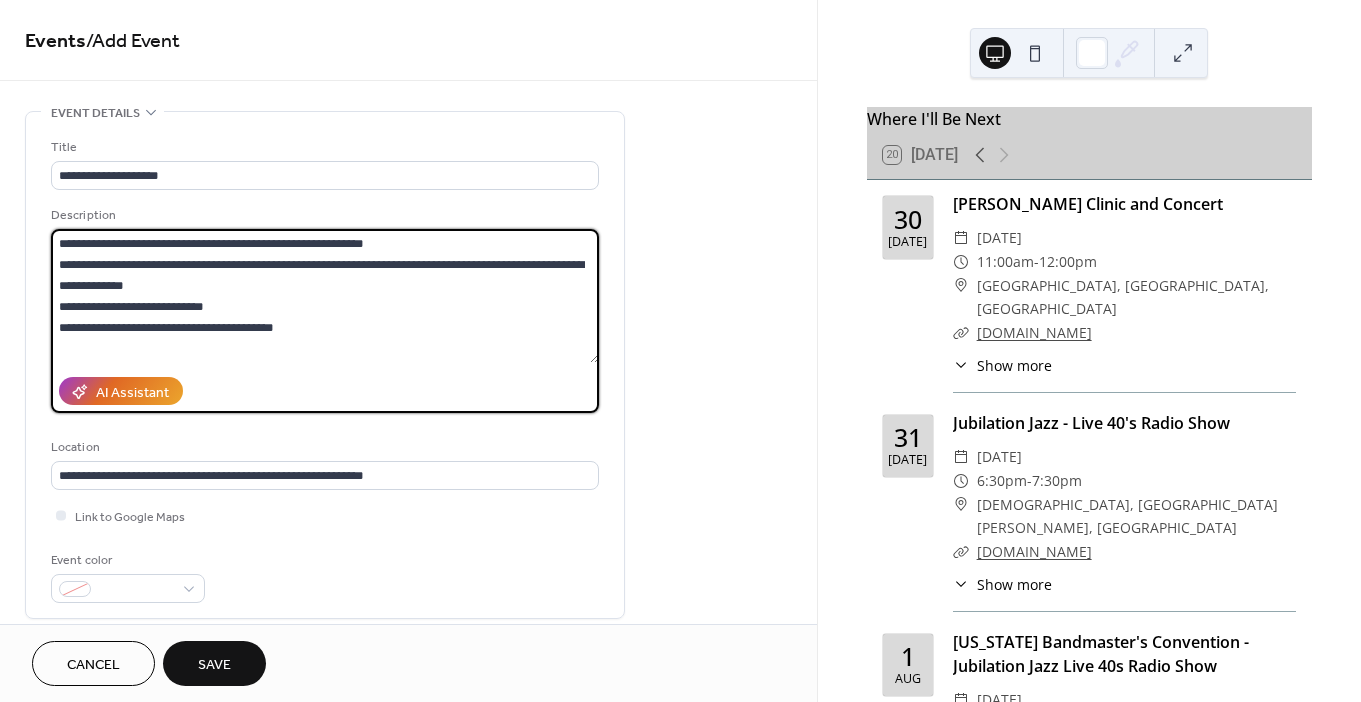 click on "**********" at bounding box center [325, 296] 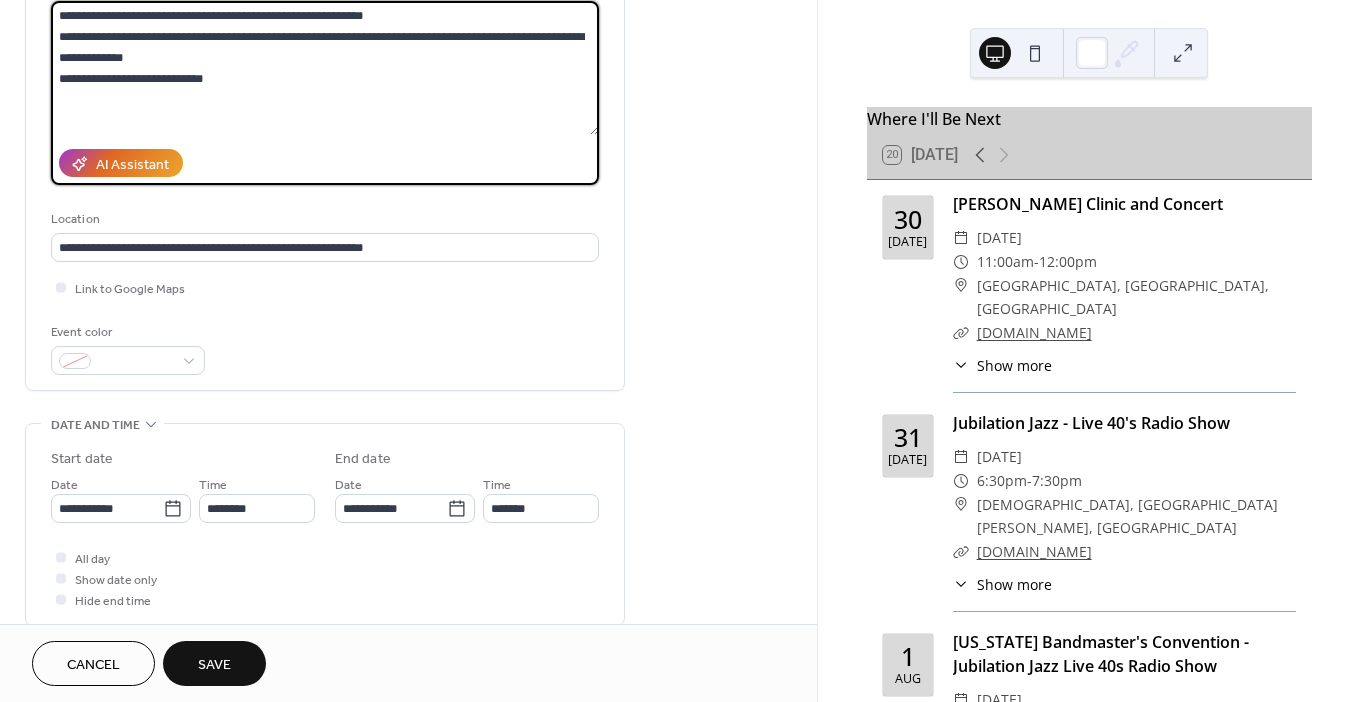 scroll, scrollTop: 227, scrollLeft: 0, axis: vertical 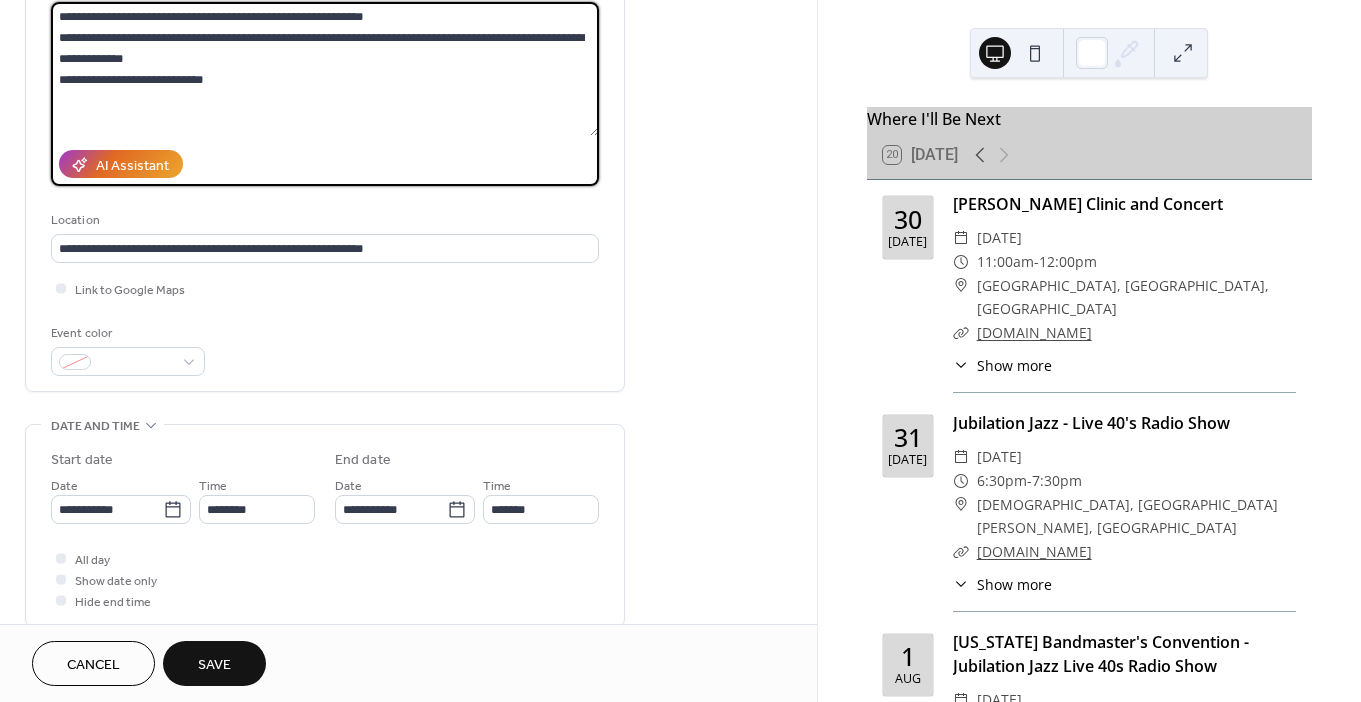 drag, startPoint x: 234, startPoint y: 78, endPoint x: 234, endPoint y: 57, distance: 21 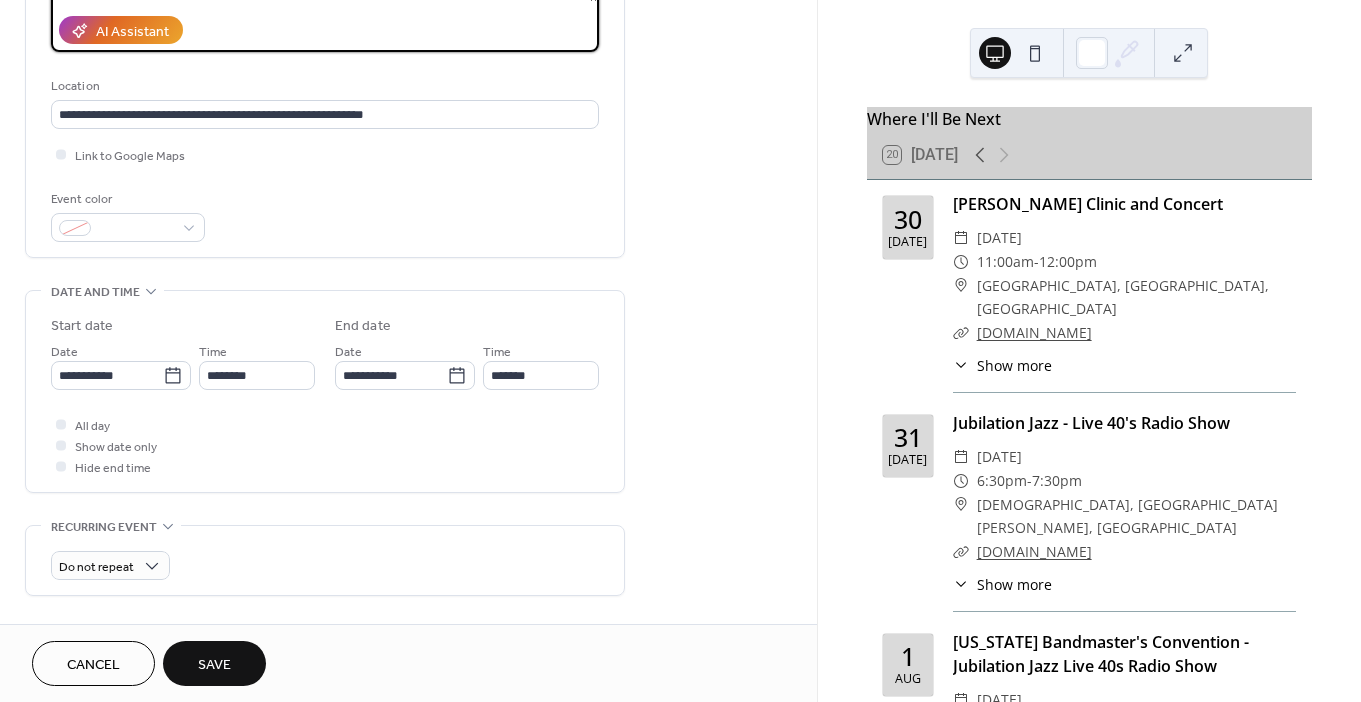 scroll, scrollTop: 371, scrollLeft: 0, axis: vertical 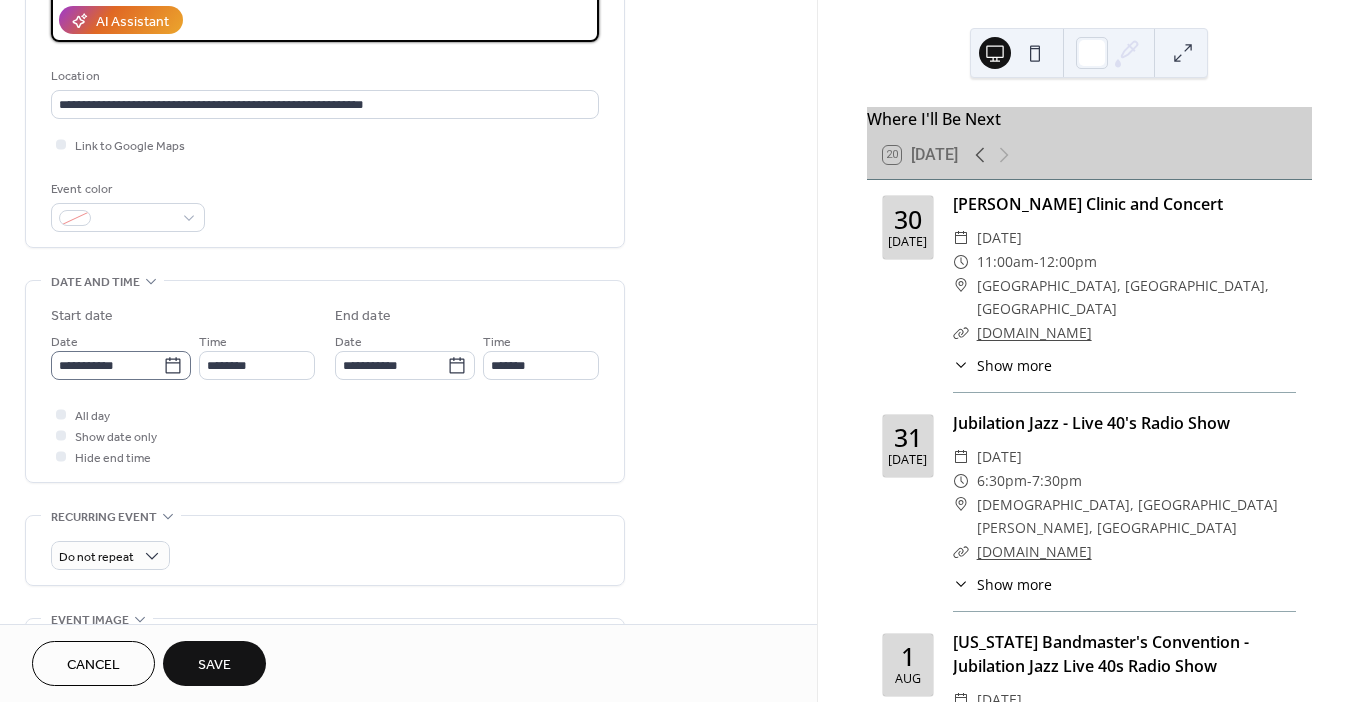 type on "**********" 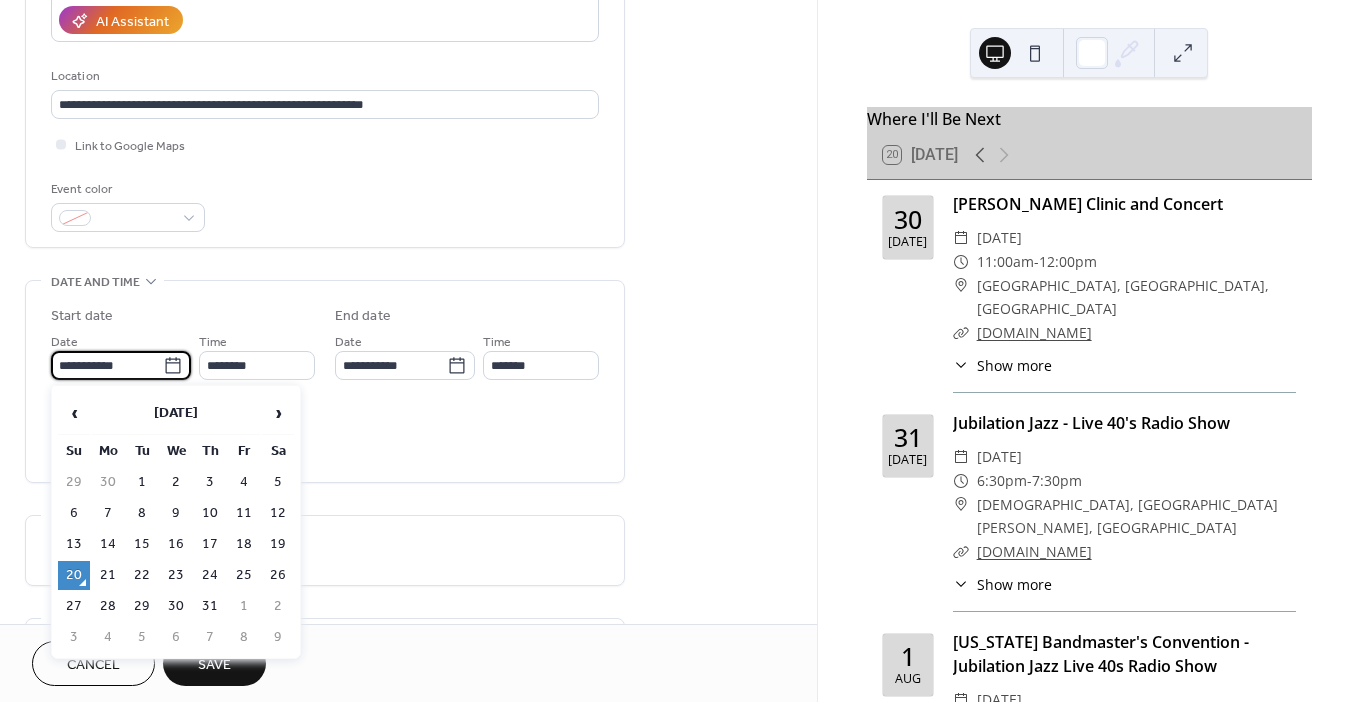 click on "**********" at bounding box center (107, 365) 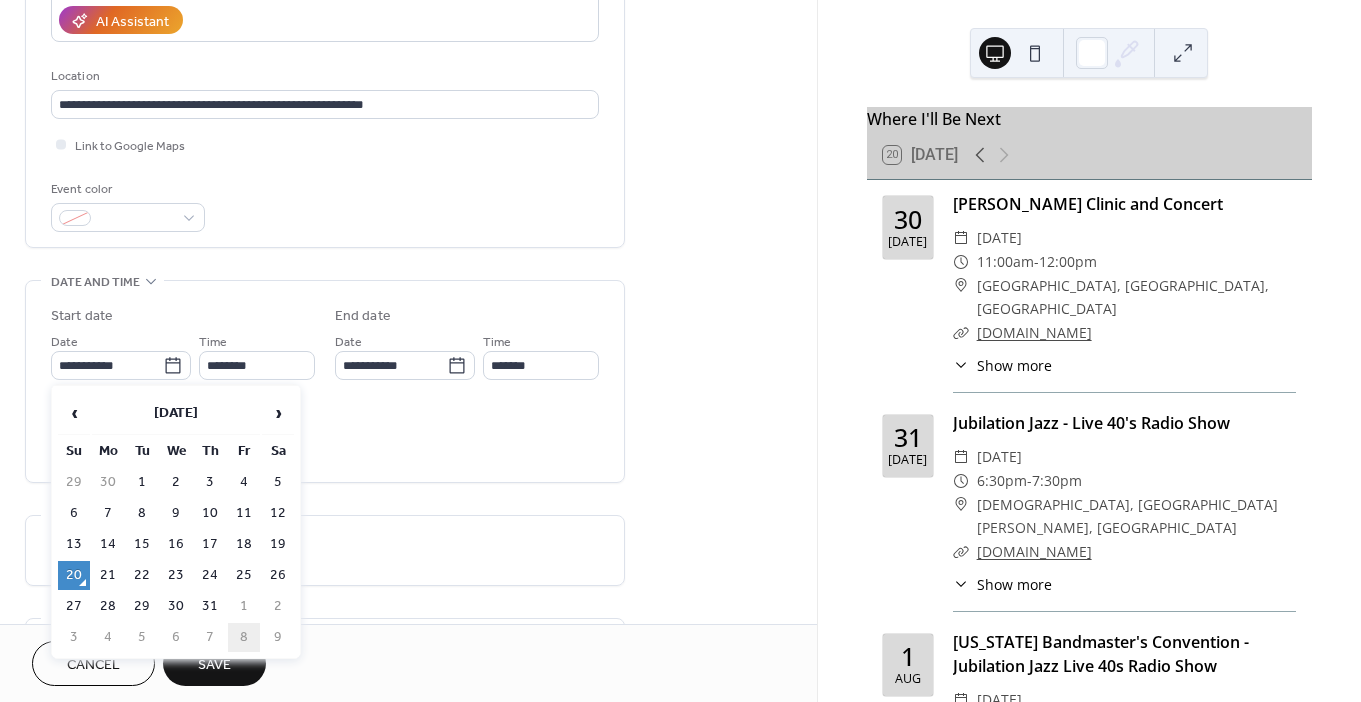 click on "8" at bounding box center (244, 637) 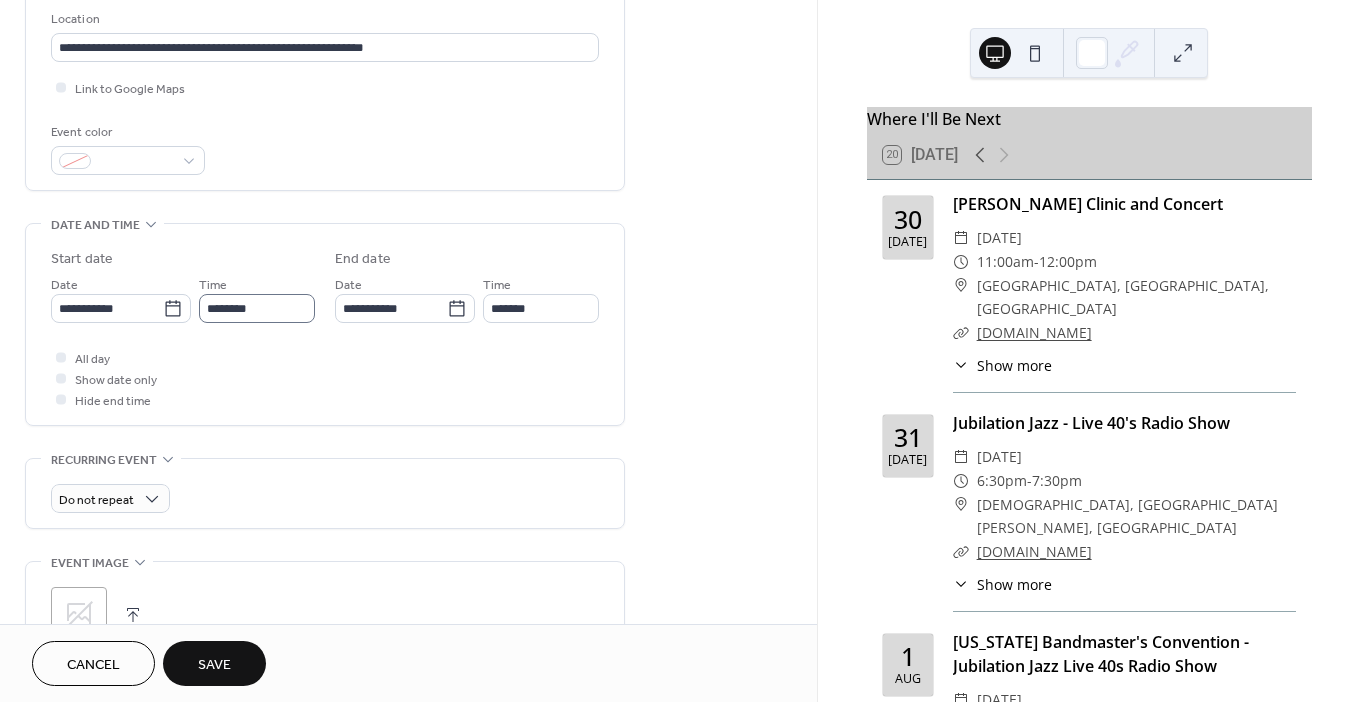 scroll, scrollTop: 430, scrollLeft: 0, axis: vertical 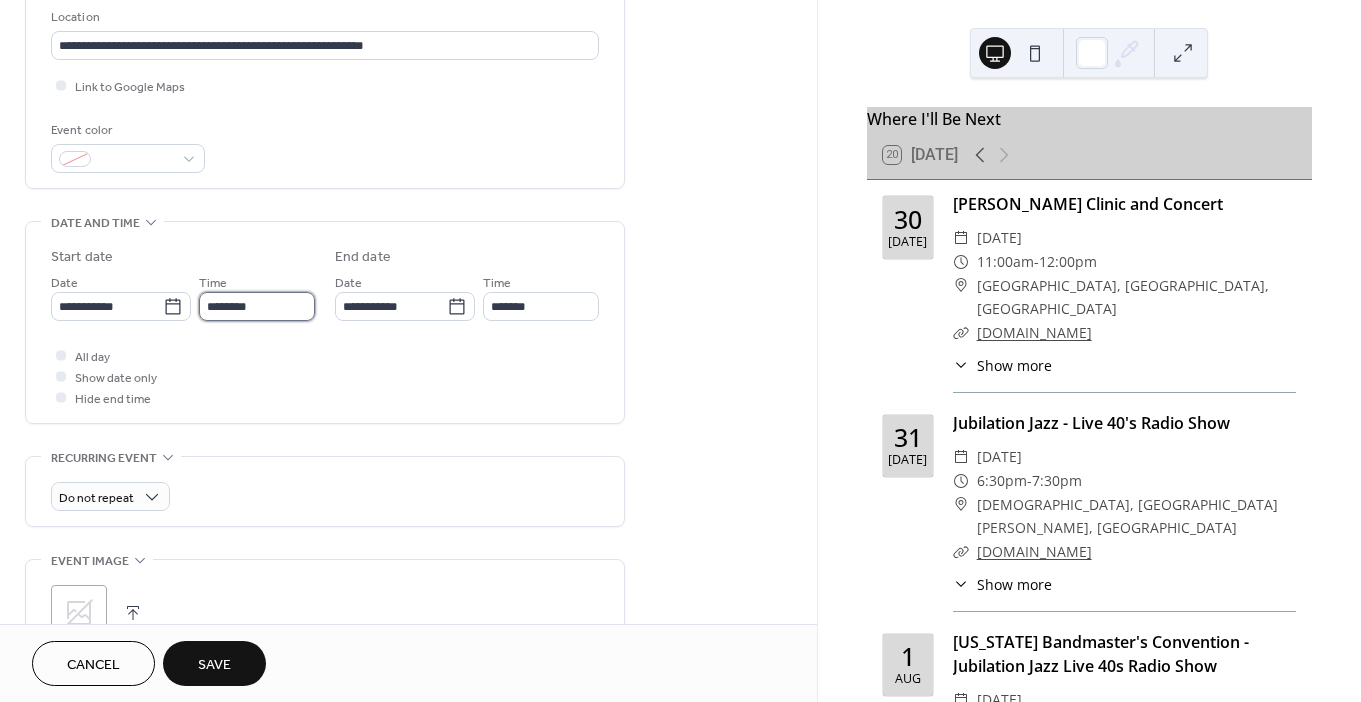 click on "********" at bounding box center [257, 306] 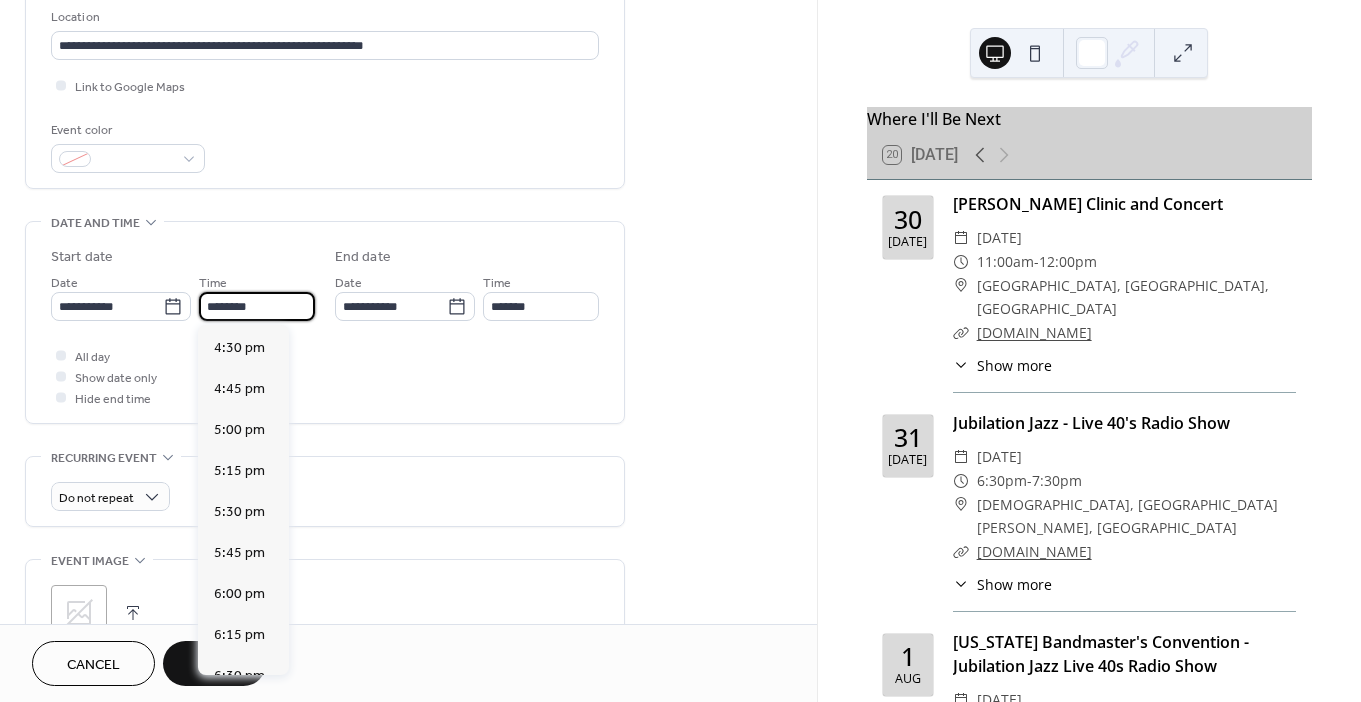 scroll, scrollTop: 2723, scrollLeft: 0, axis: vertical 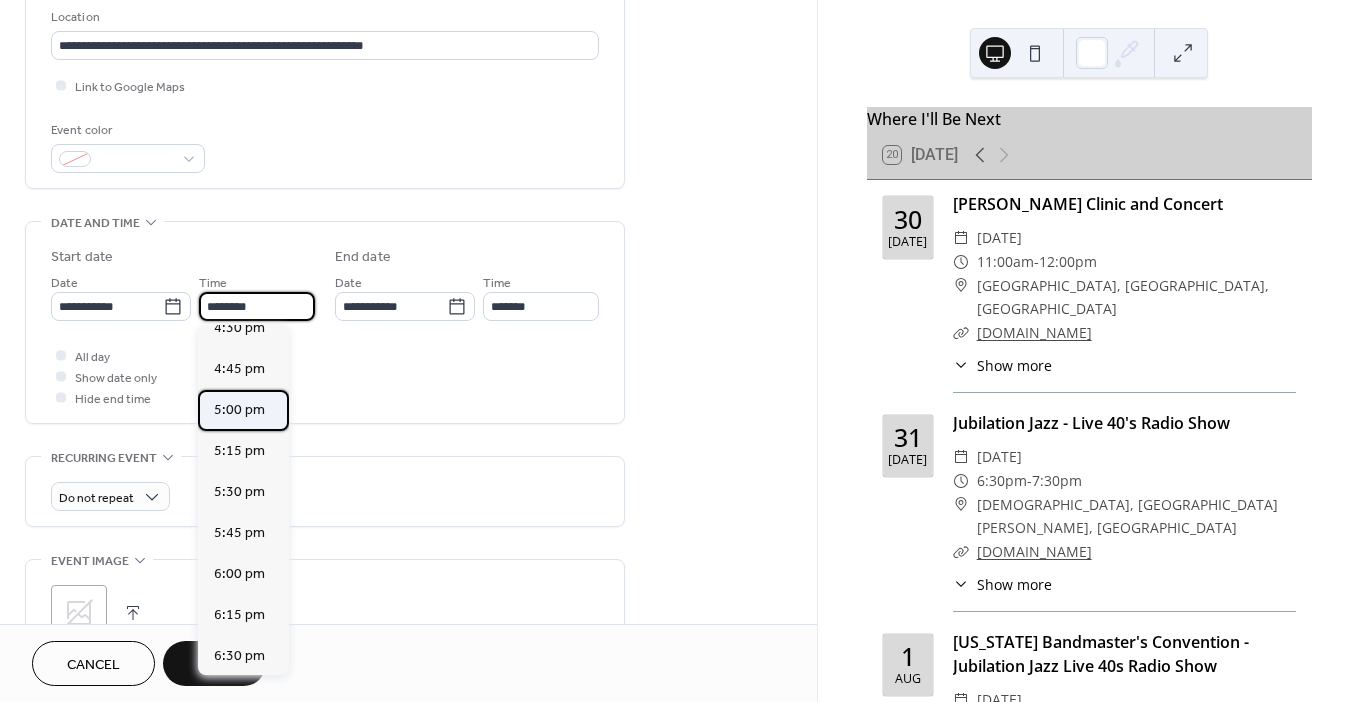 click on "5:00 pm" at bounding box center (239, 410) 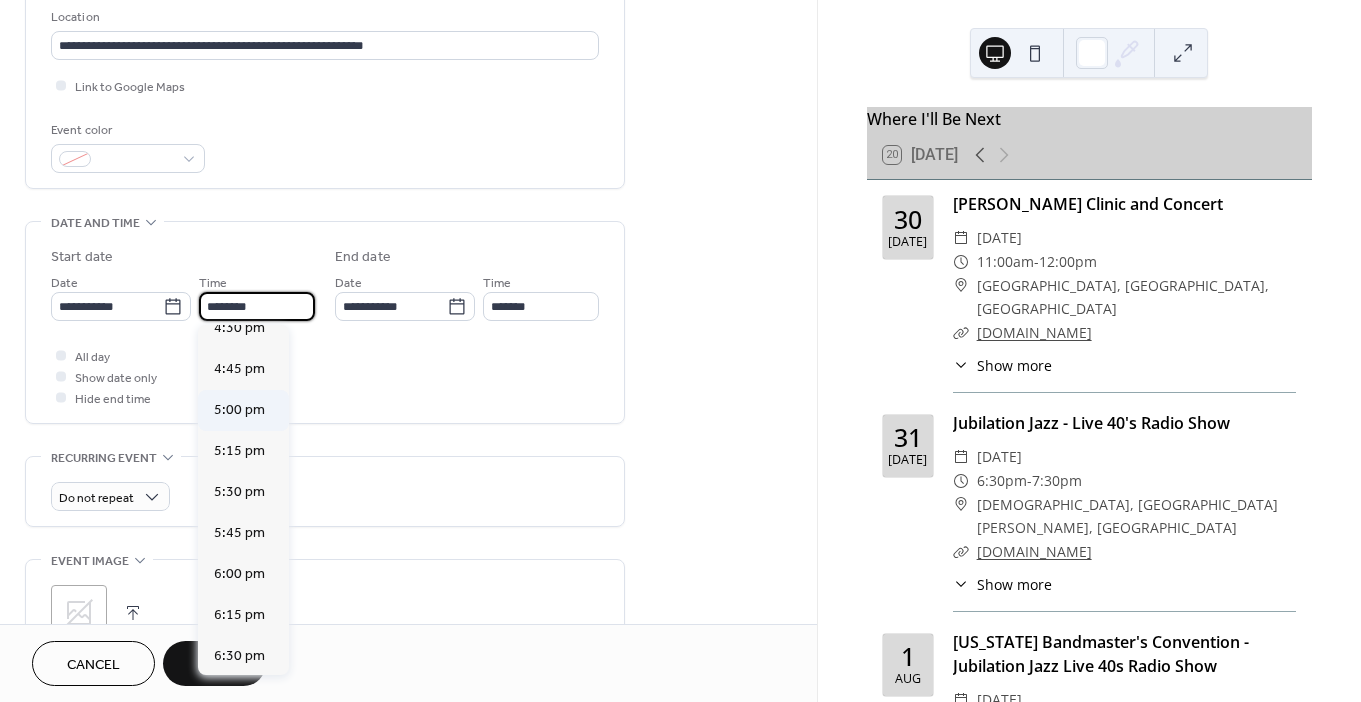 type on "*******" 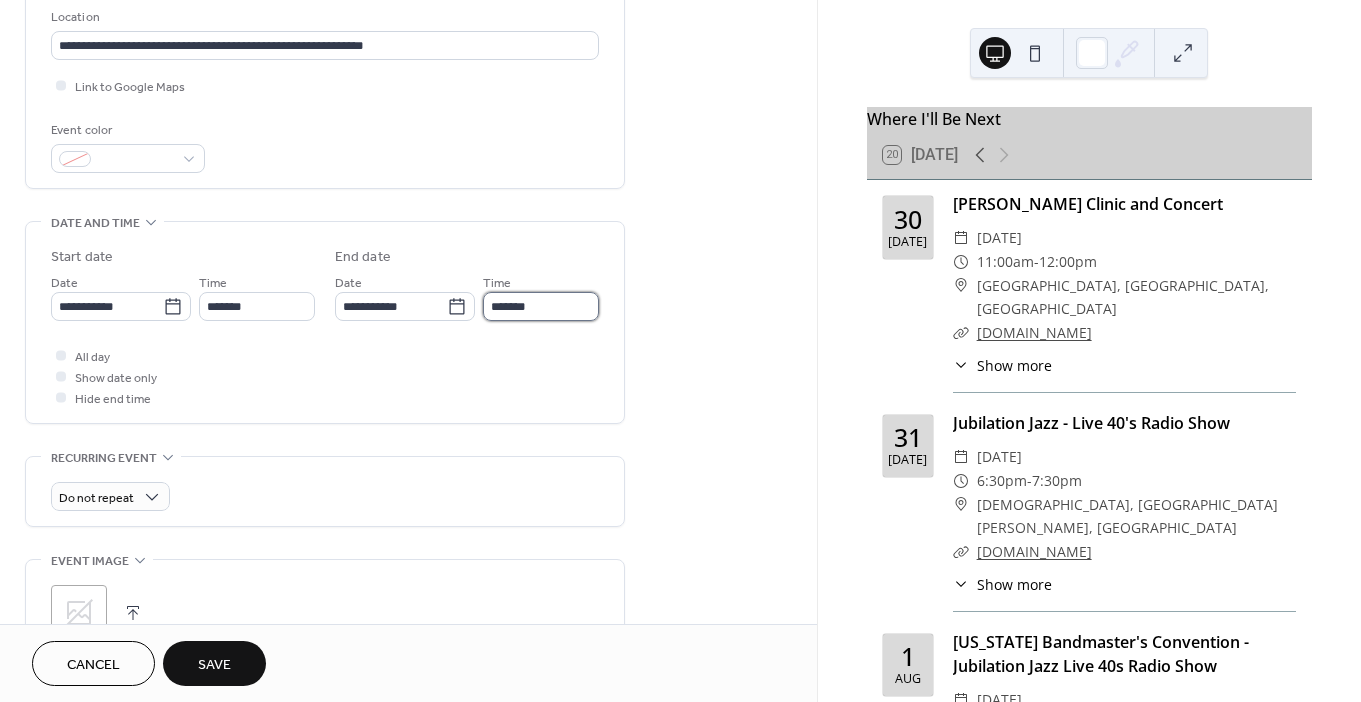 click on "*******" at bounding box center (541, 306) 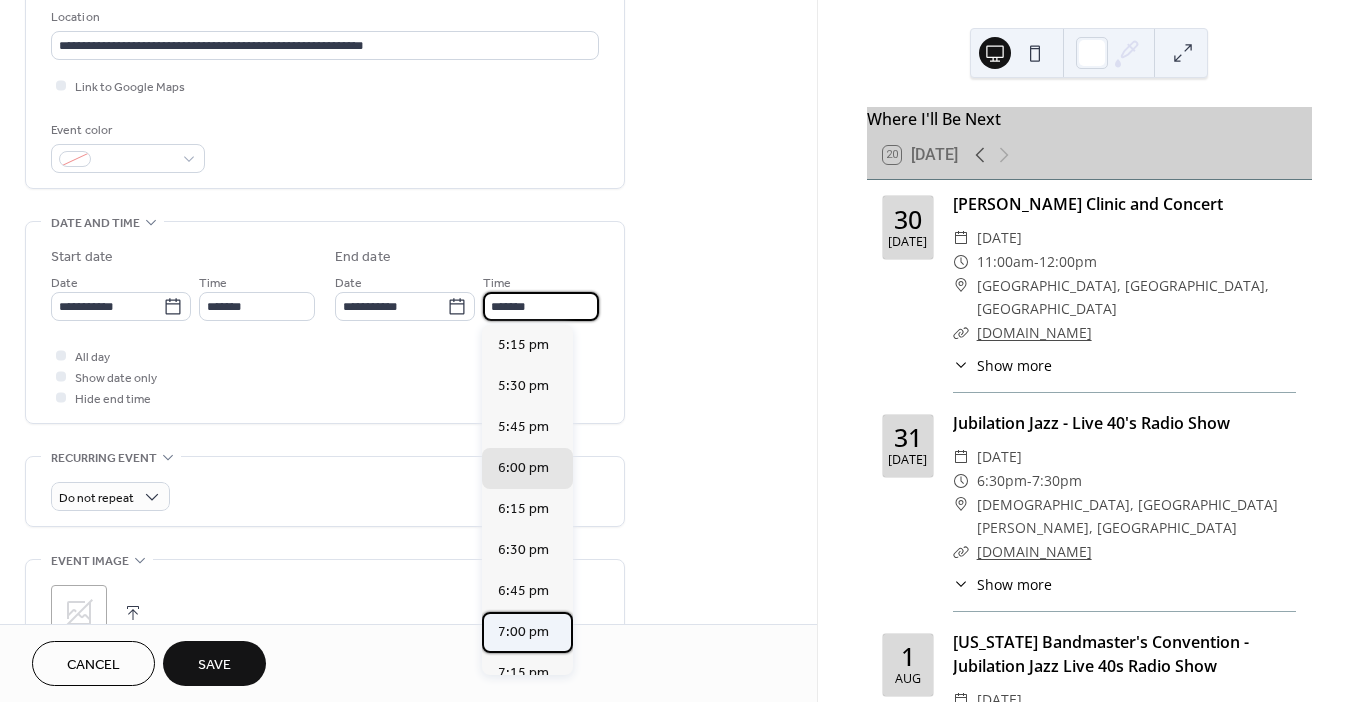 click on "7:00 pm" at bounding box center [523, 632] 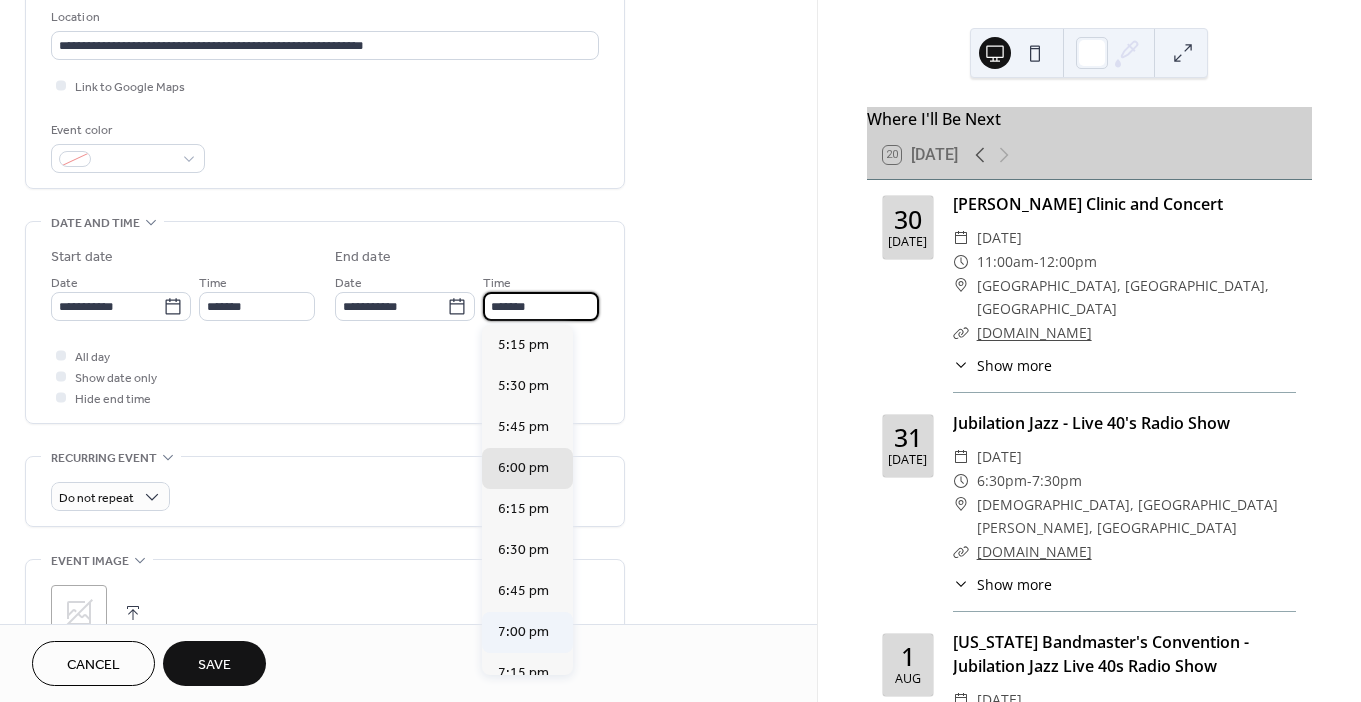 type on "*******" 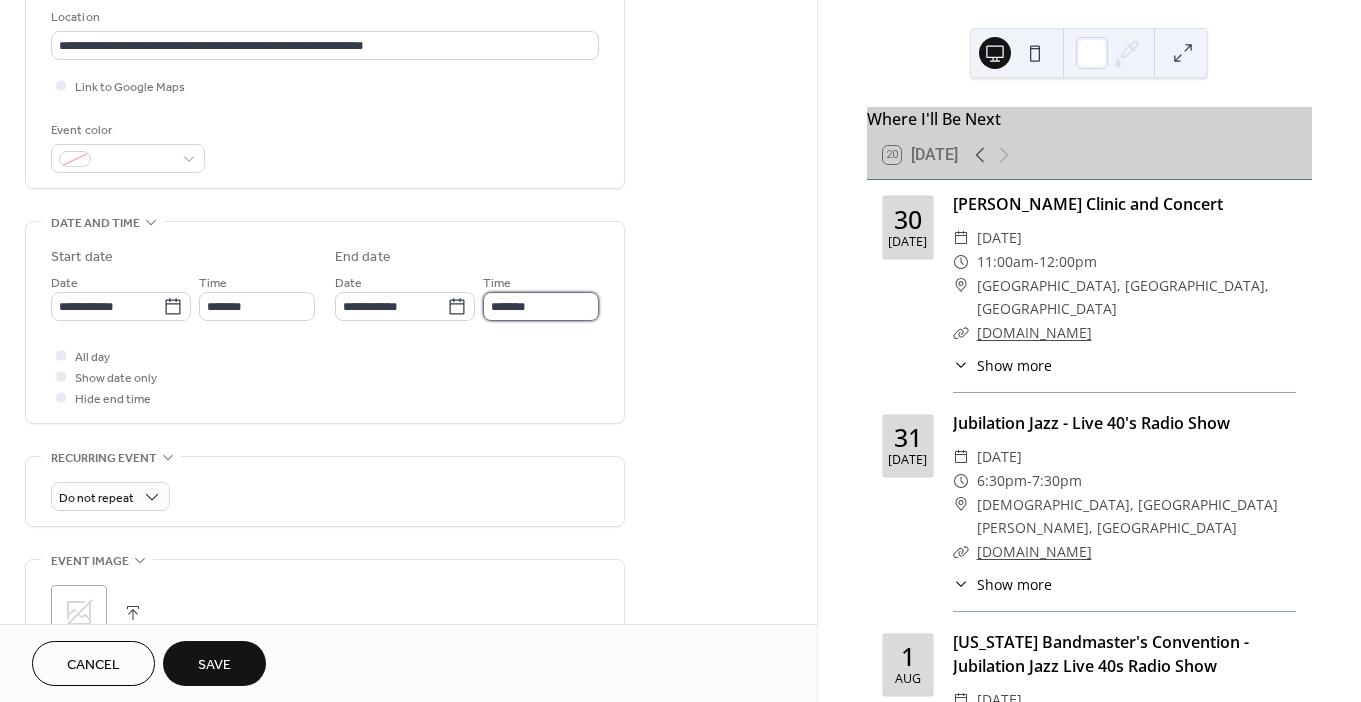 click on "*******" at bounding box center [541, 306] 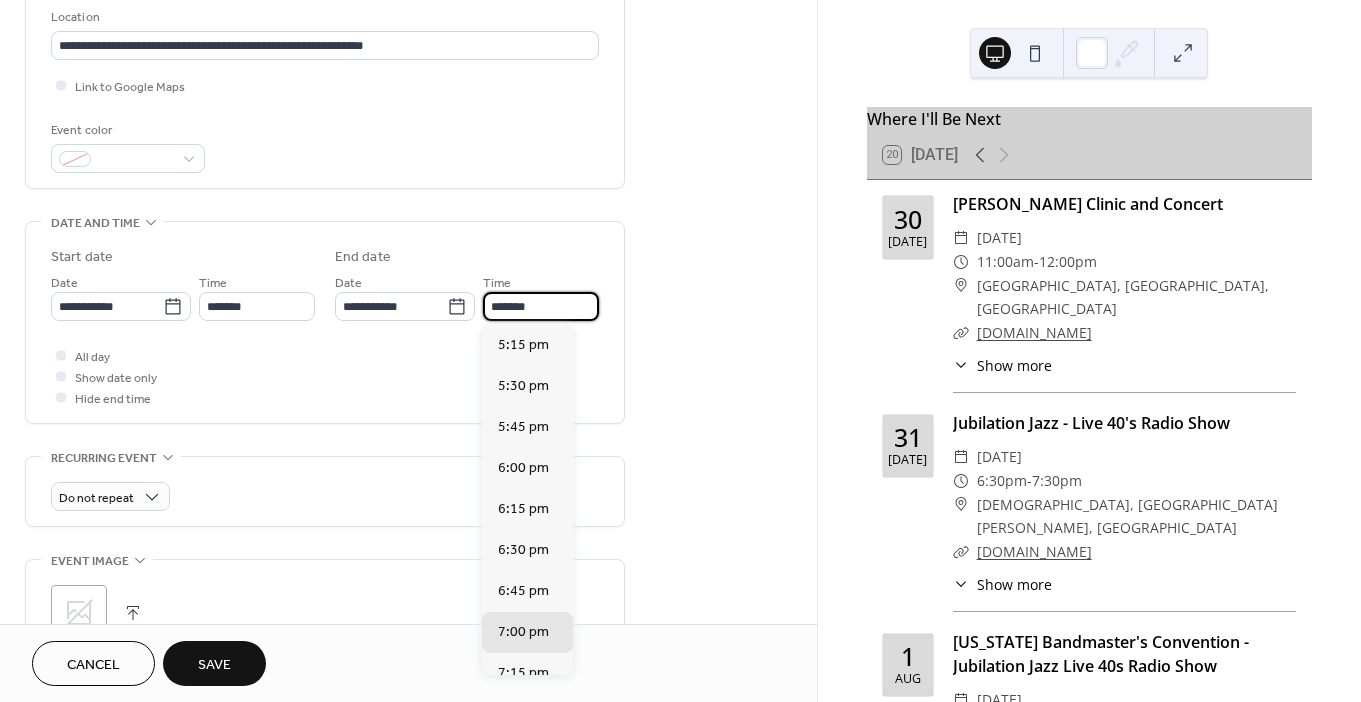 click on "*******" at bounding box center (541, 306) 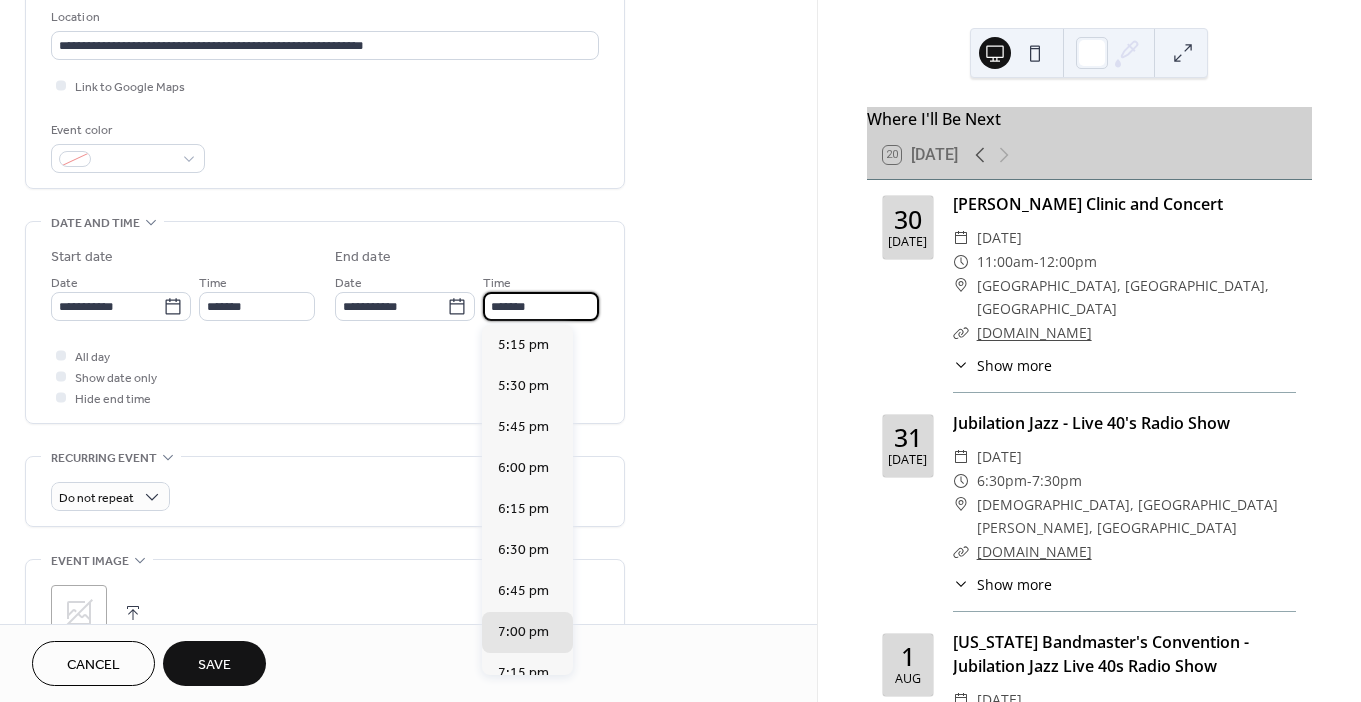 click on "**********" at bounding box center (325, 327) 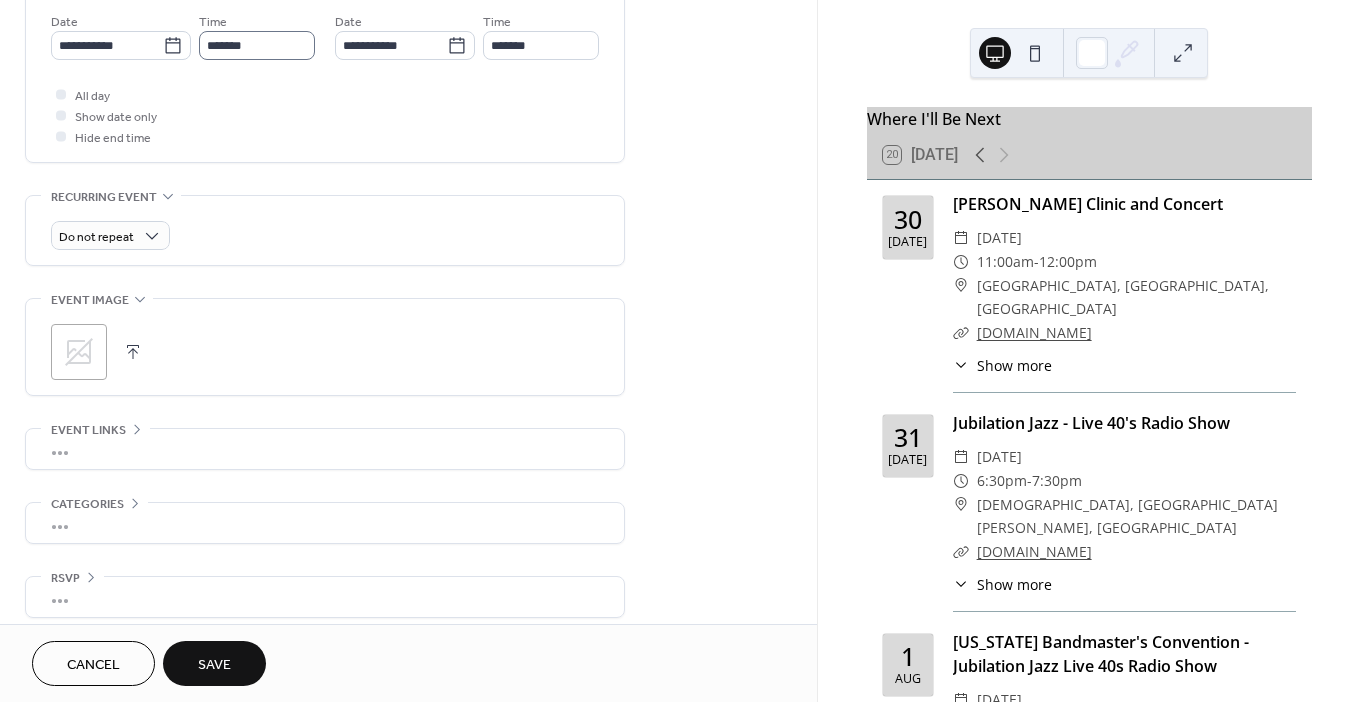 scroll, scrollTop: 705, scrollLeft: 0, axis: vertical 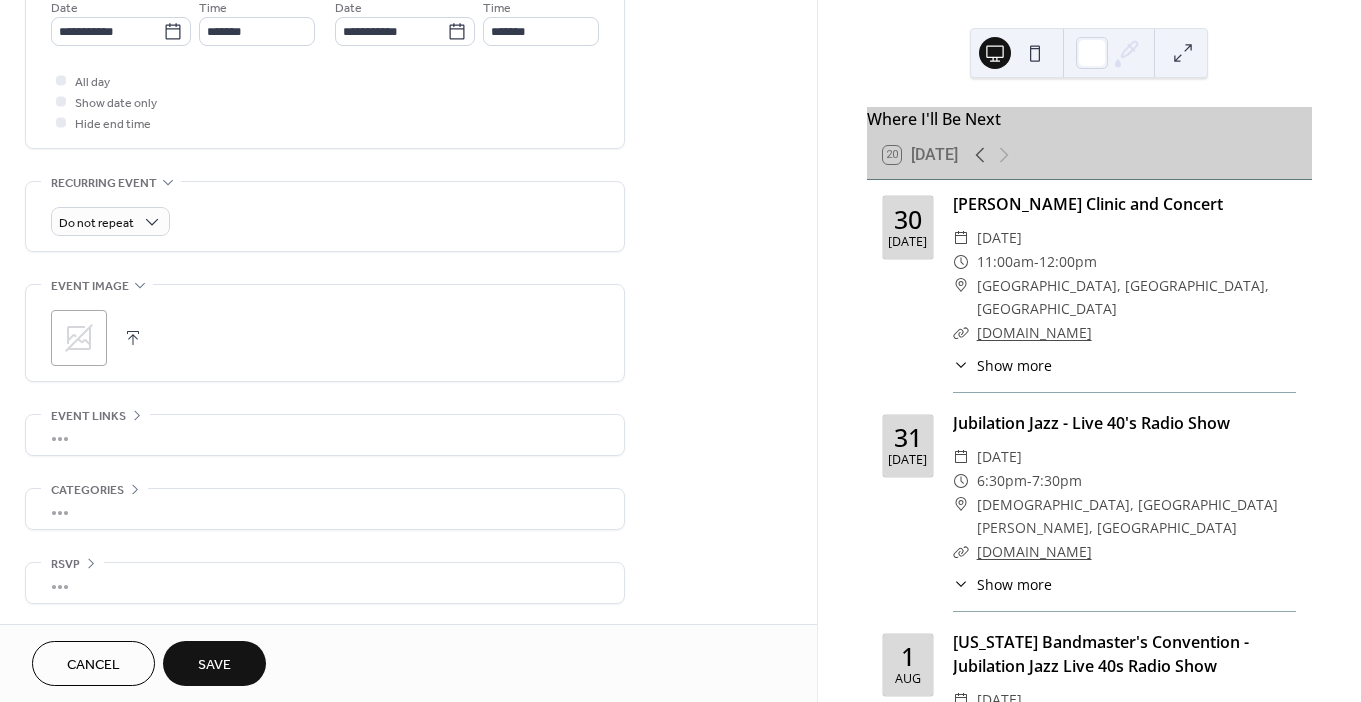 click 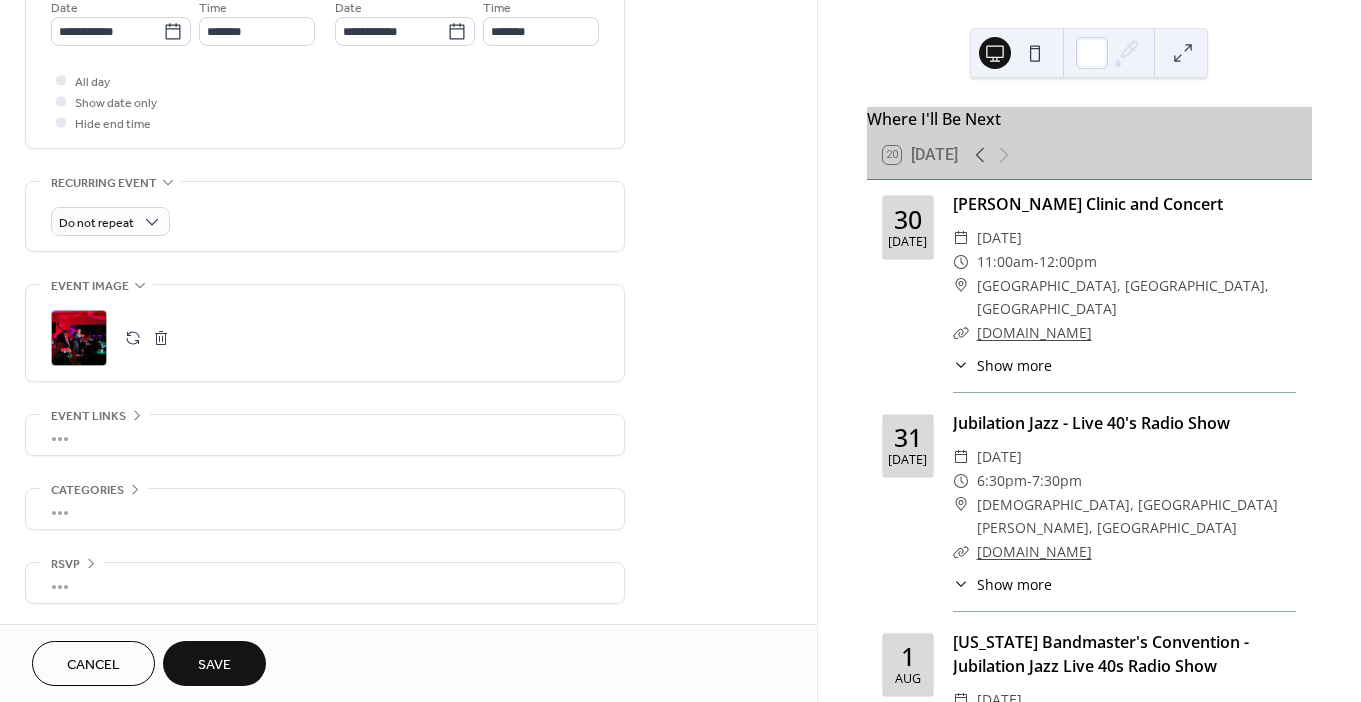 click on "•••" at bounding box center [325, 435] 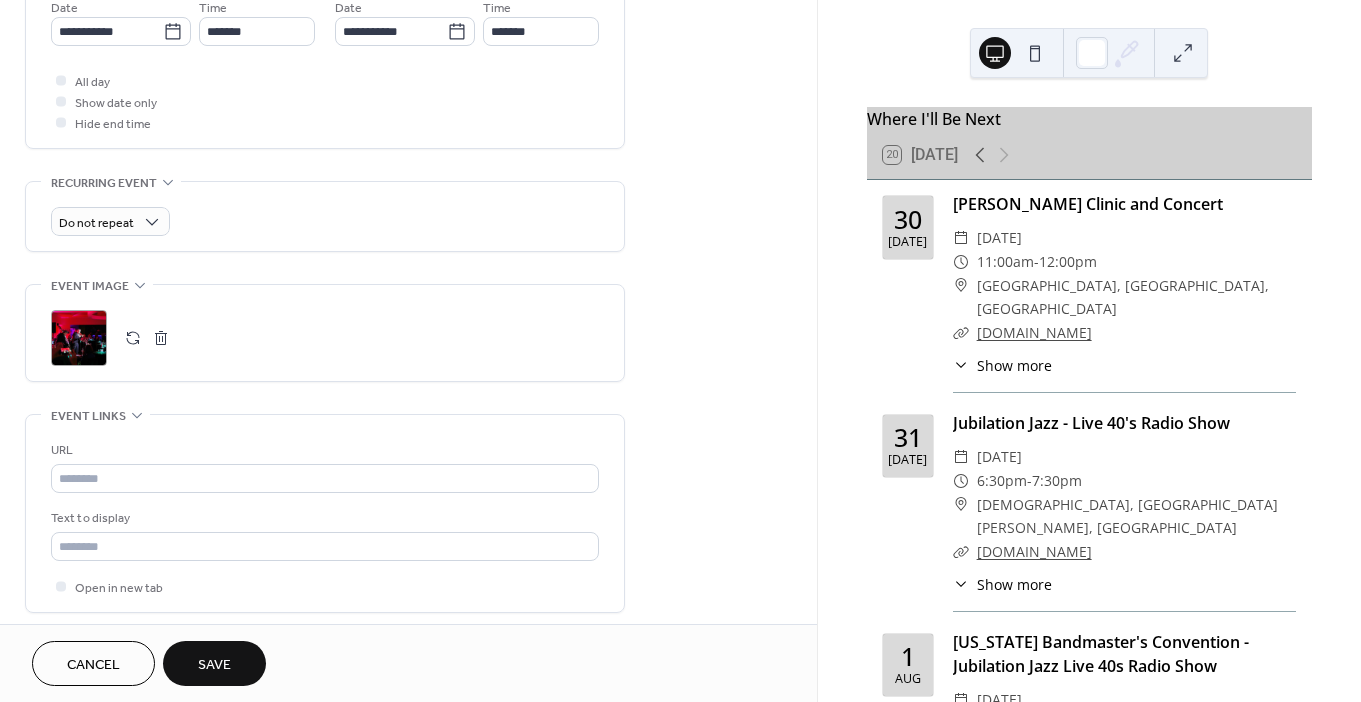 scroll, scrollTop: 705, scrollLeft: 0, axis: vertical 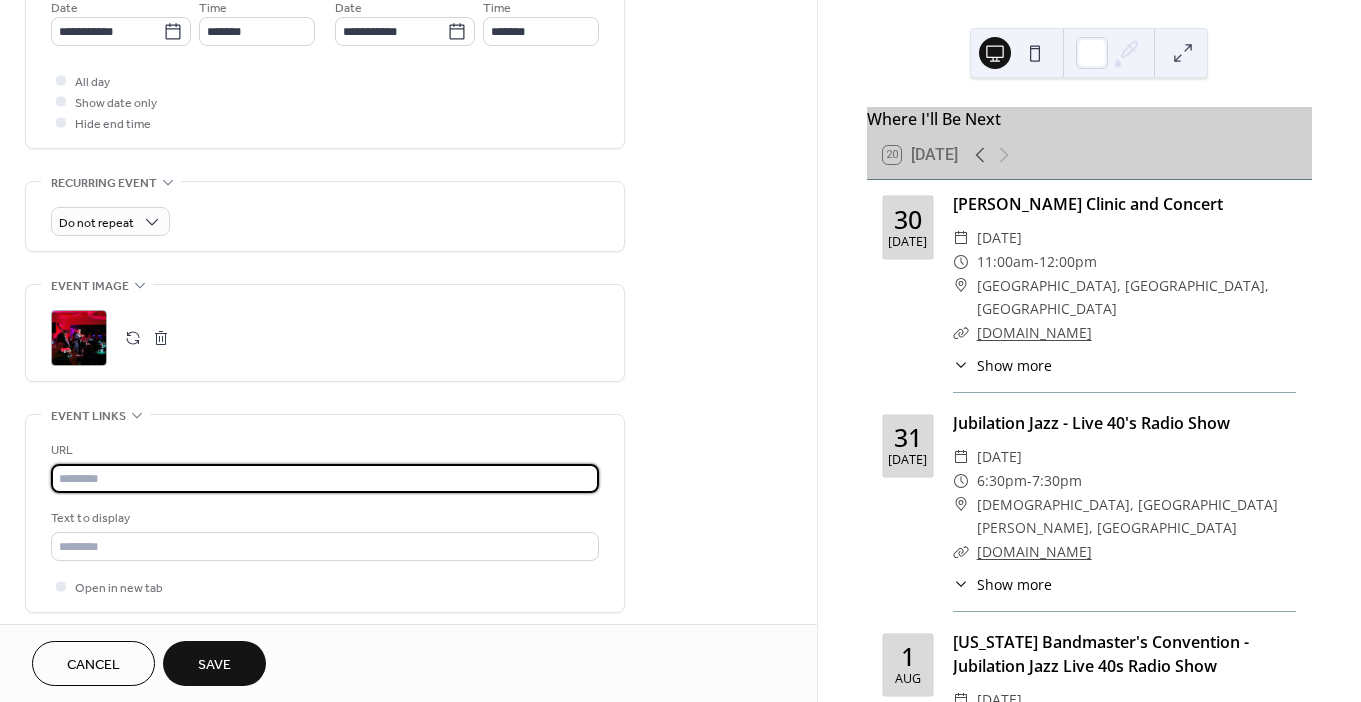 click at bounding box center [325, 478] 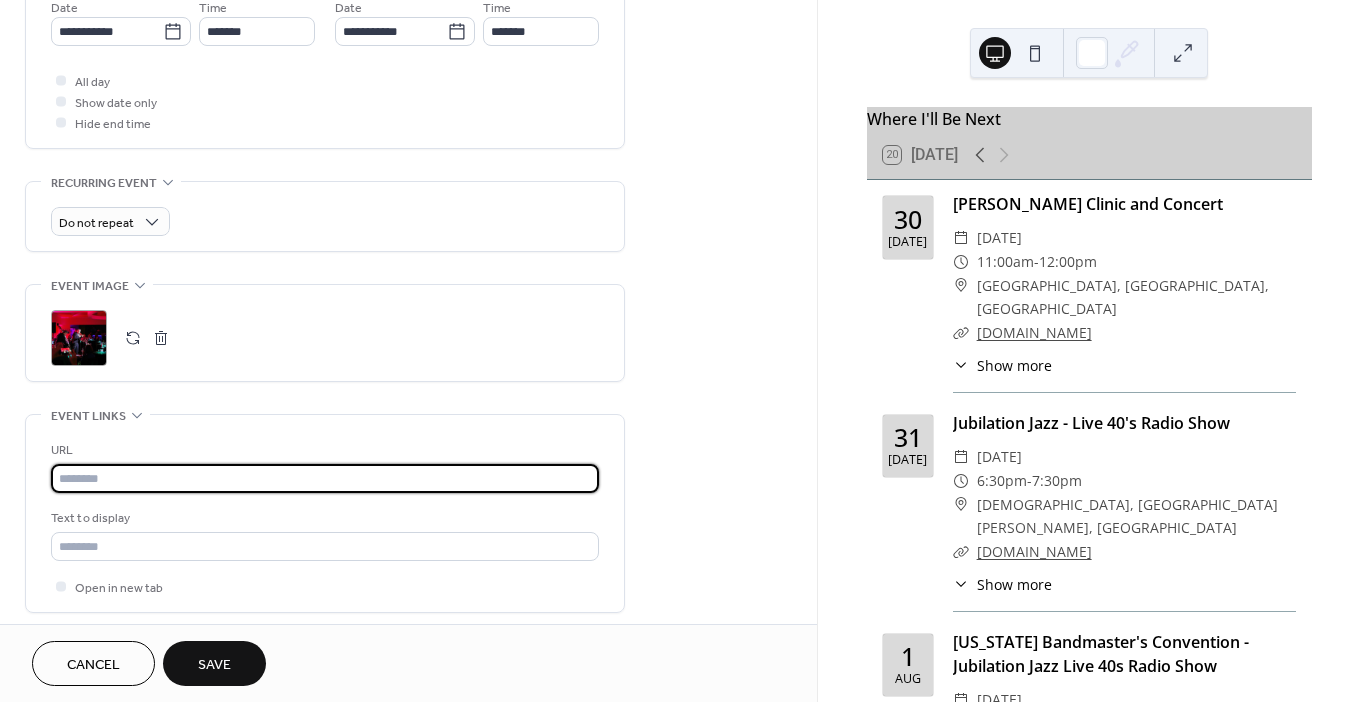 paste on "**********" 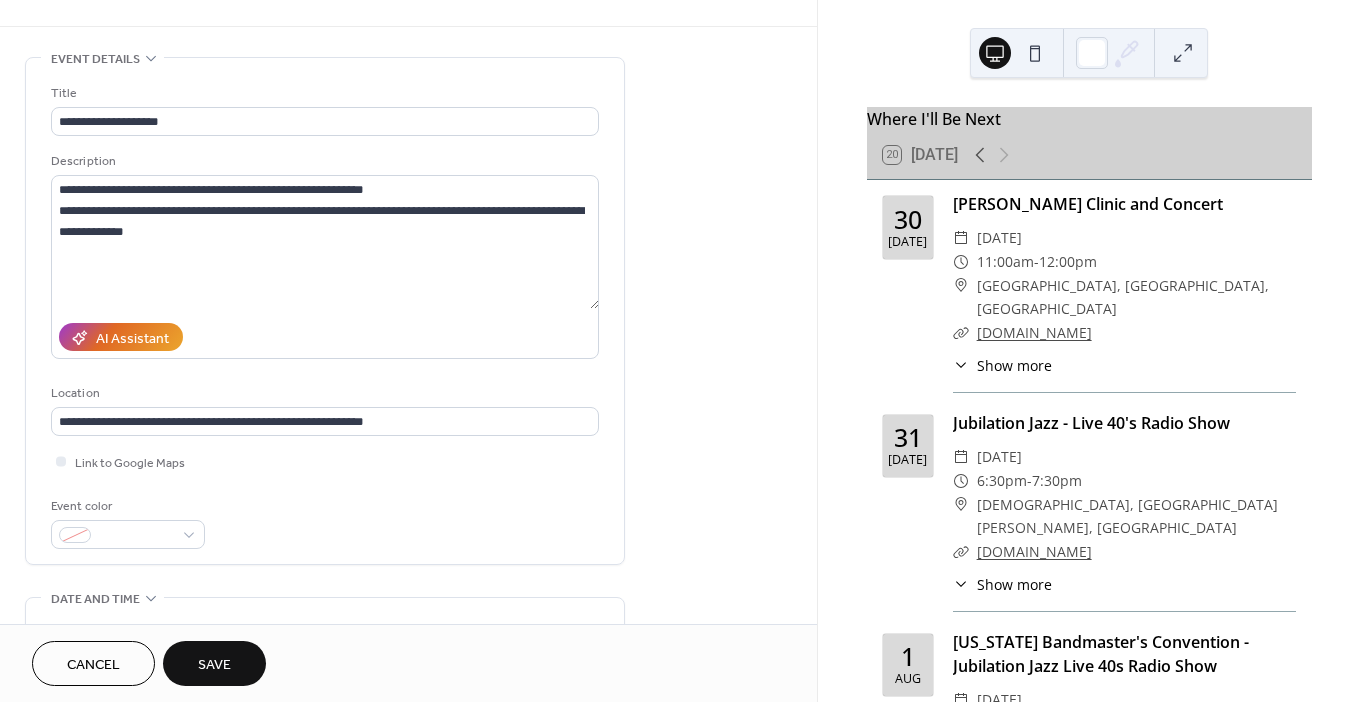scroll, scrollTop: 0, scrollLeft: 0, axis: both 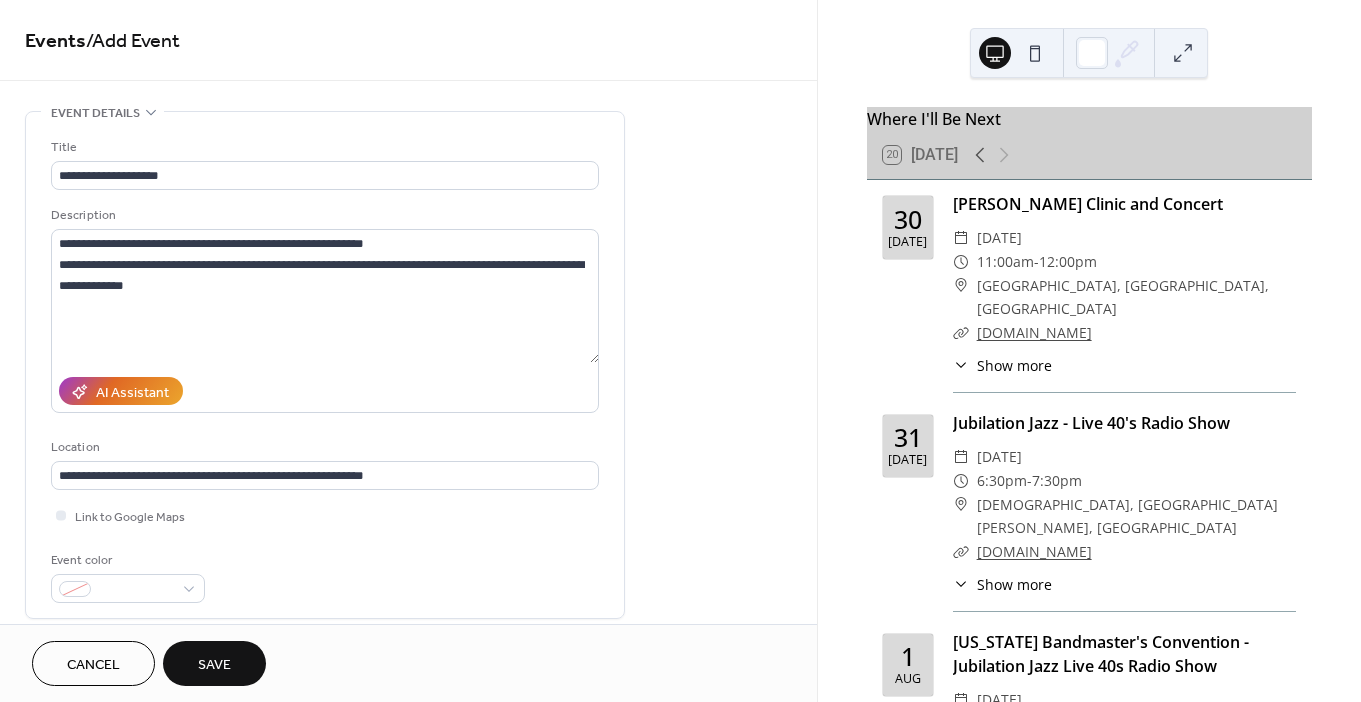 type on "**********" 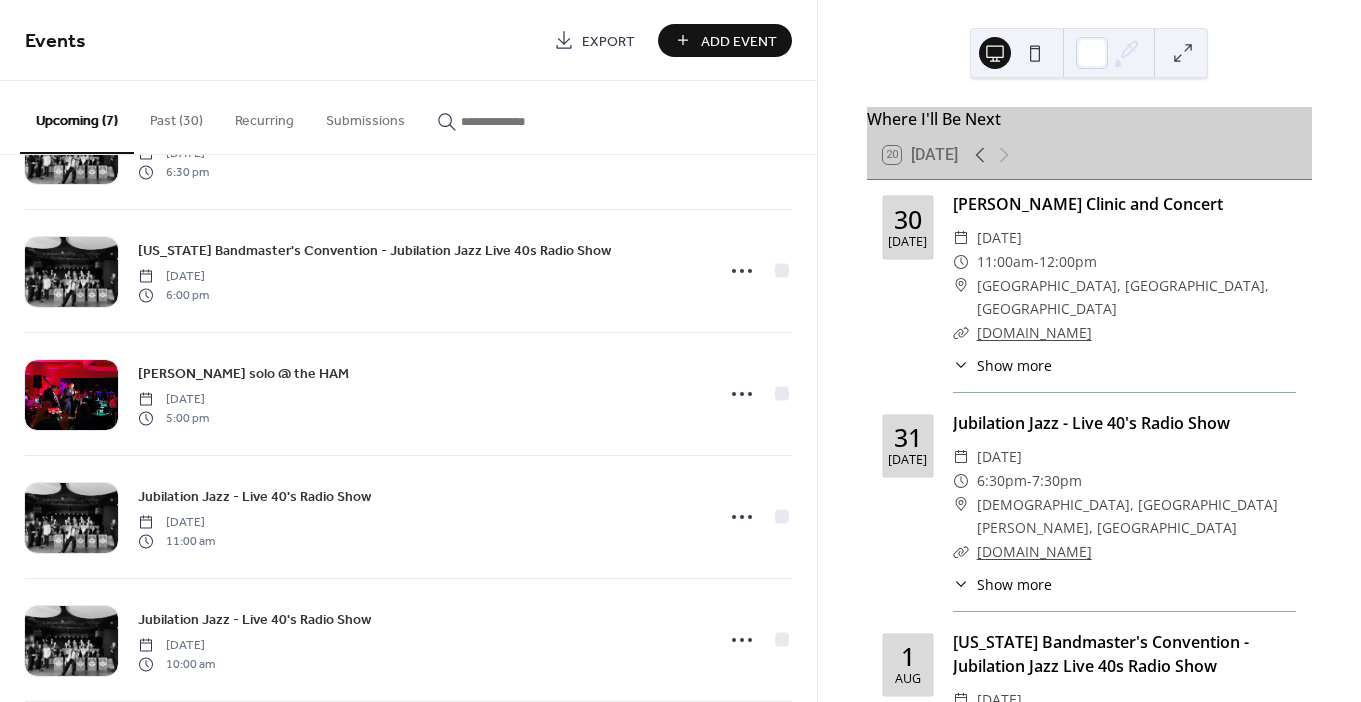 scroll, scrollTop: 0, scrollLeft: 0, axis: both 